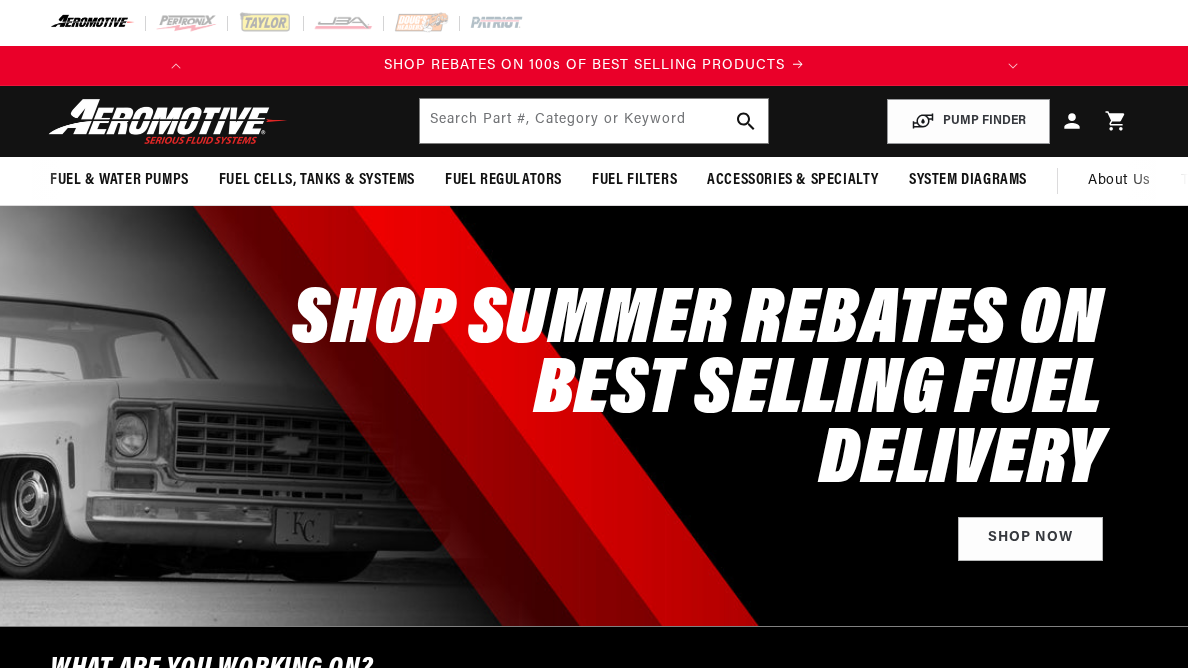 scroll, scrollTop: 0, scrollLeft: 0, axis: both 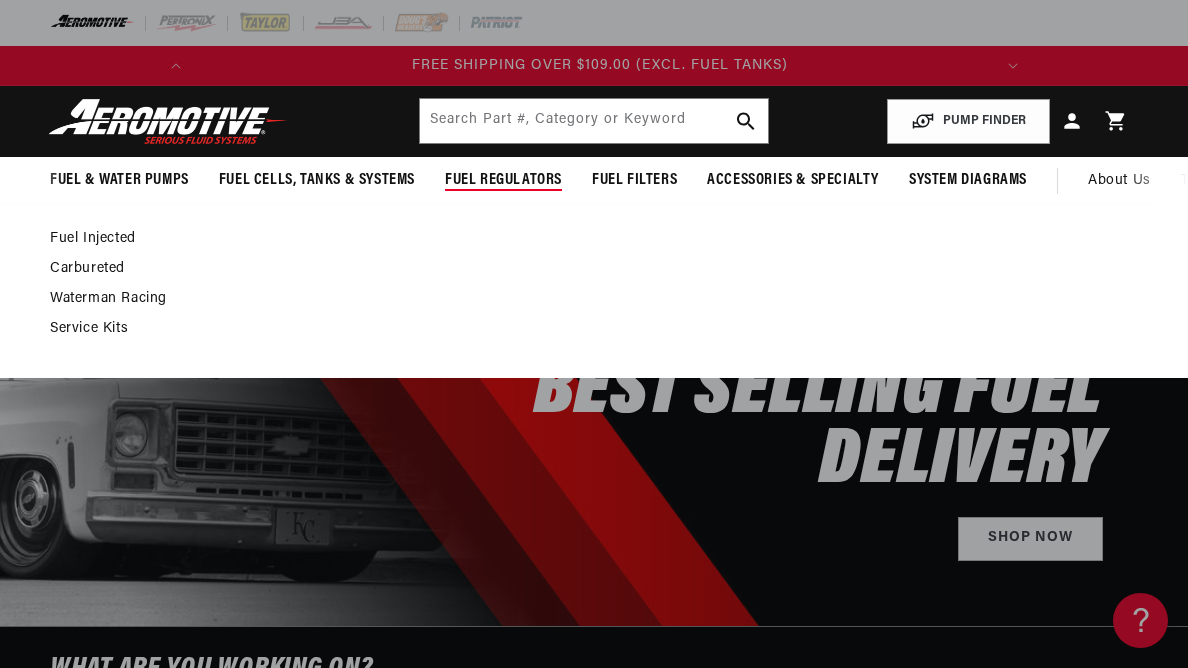 click on "Carbureted" at bounding box center (584, 269) 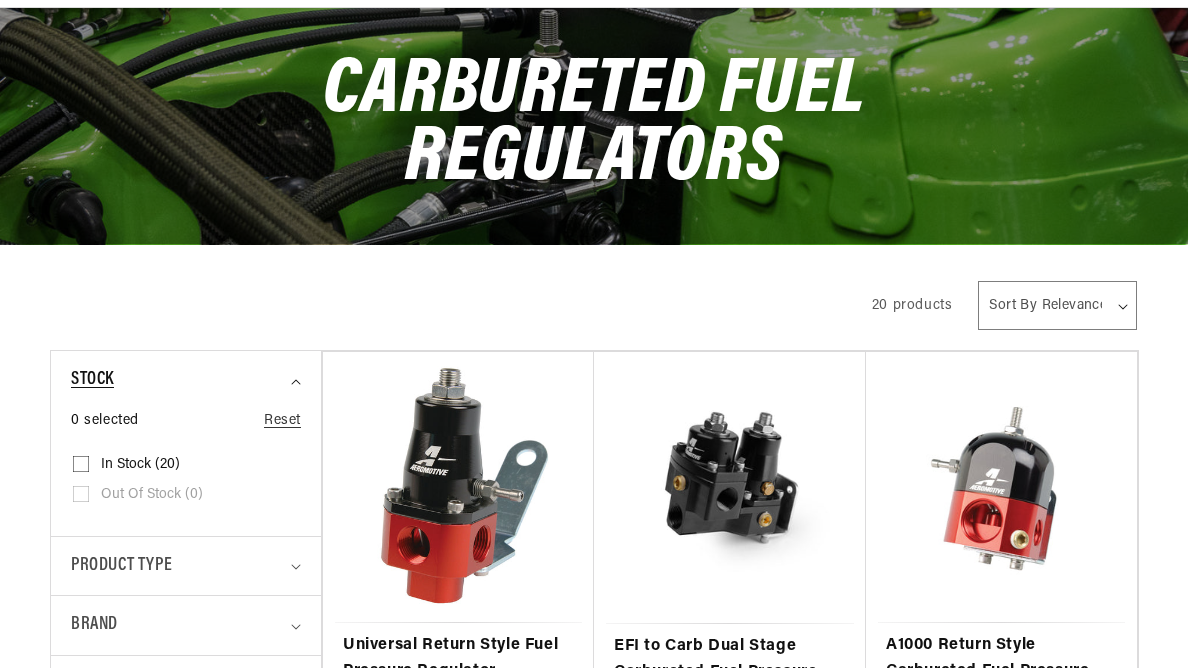 scroll, scrollTop: 200, scrollLeft: 0, axis: vertical 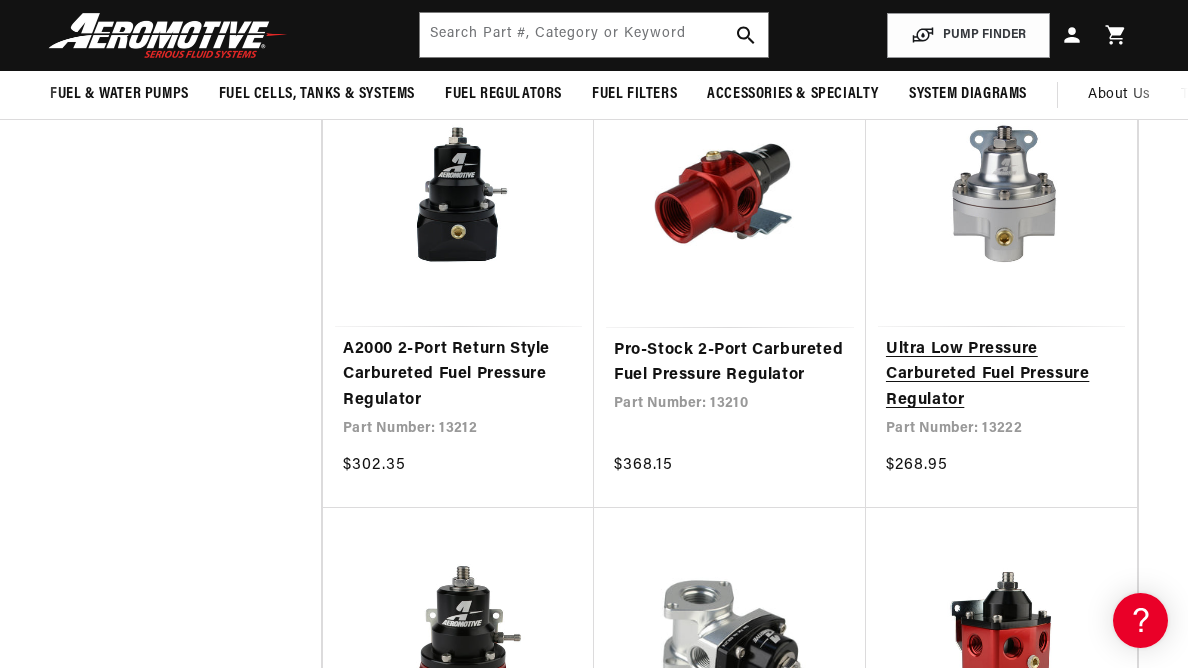 click on "Ultra Low Pressure Carbureted Fuel Pressure Regulator" at bounding box center [1001, 375] 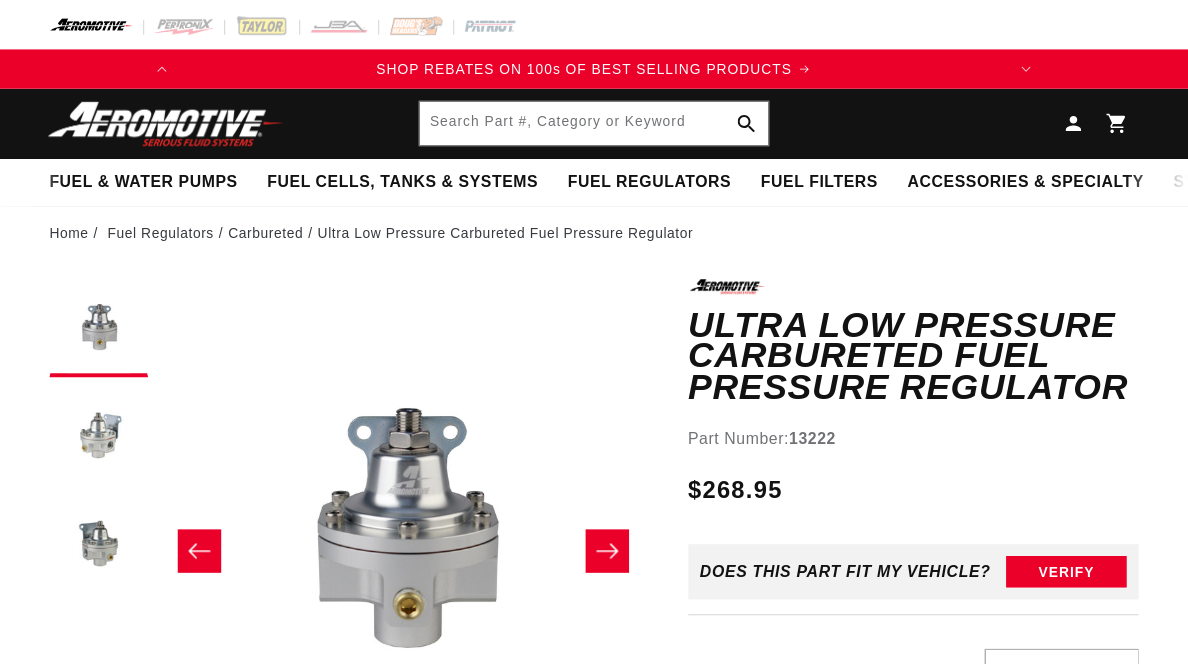 scroll, scrollTop: 0, scrollLeft: 0, axis: both 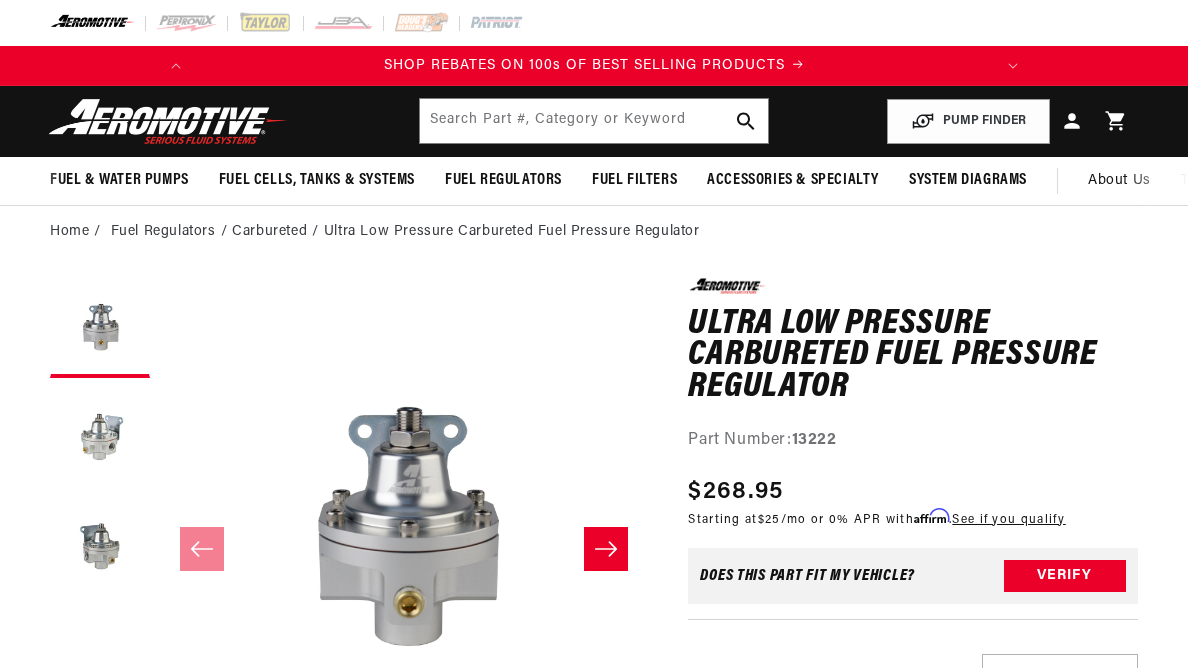 click 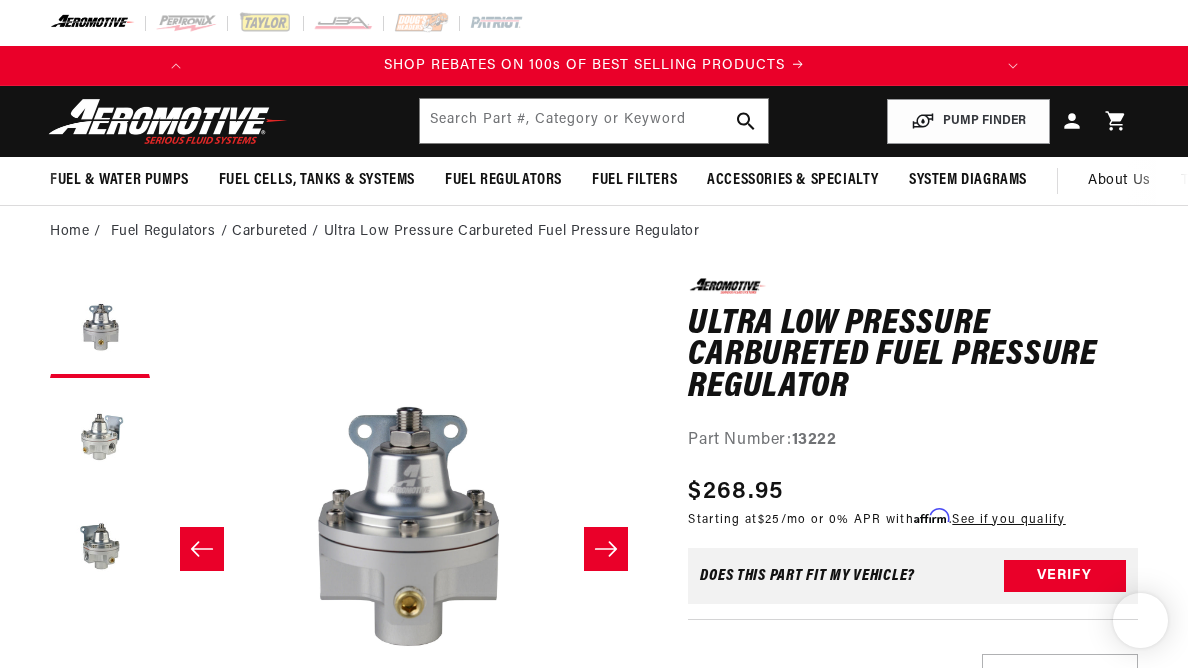 scroll, scrollTop: 0, scrollLeft: 488, axis: horizontal 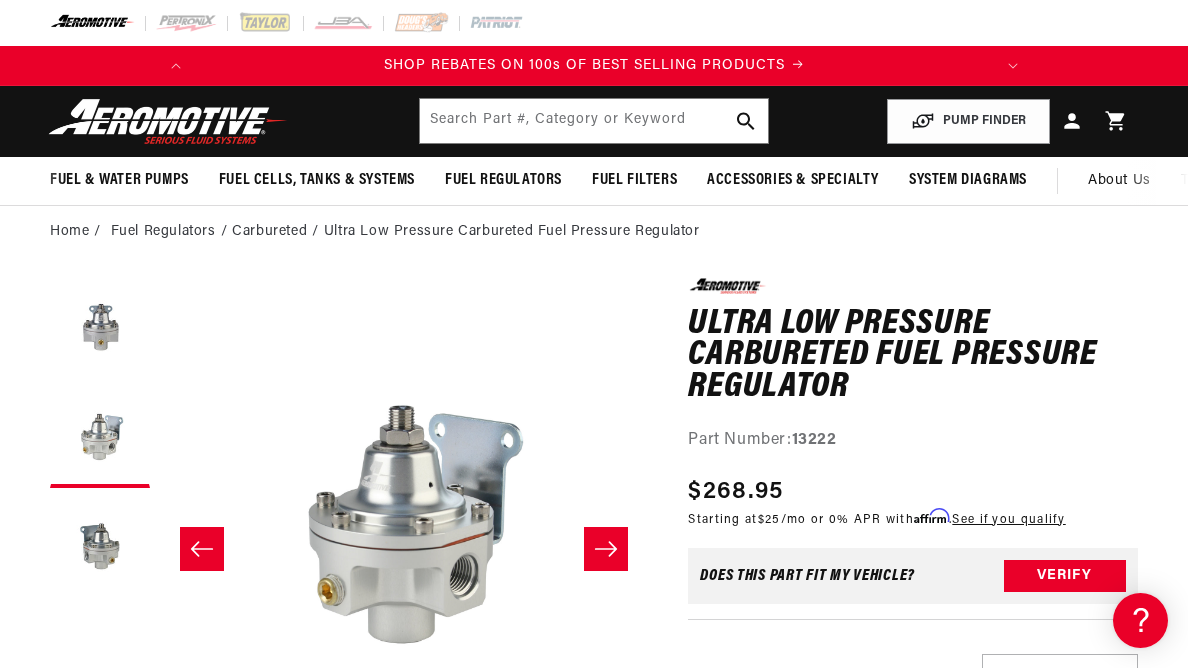 click 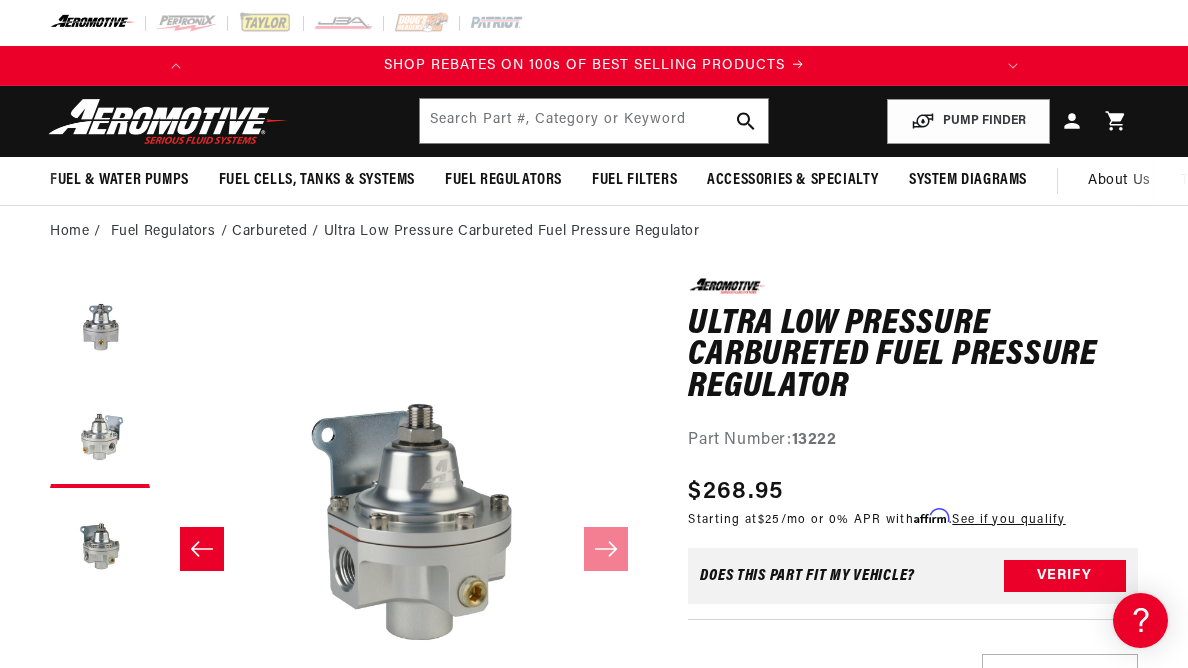 scroll, scrollTop: 0, scrollLeft: 977, axis: horizontal 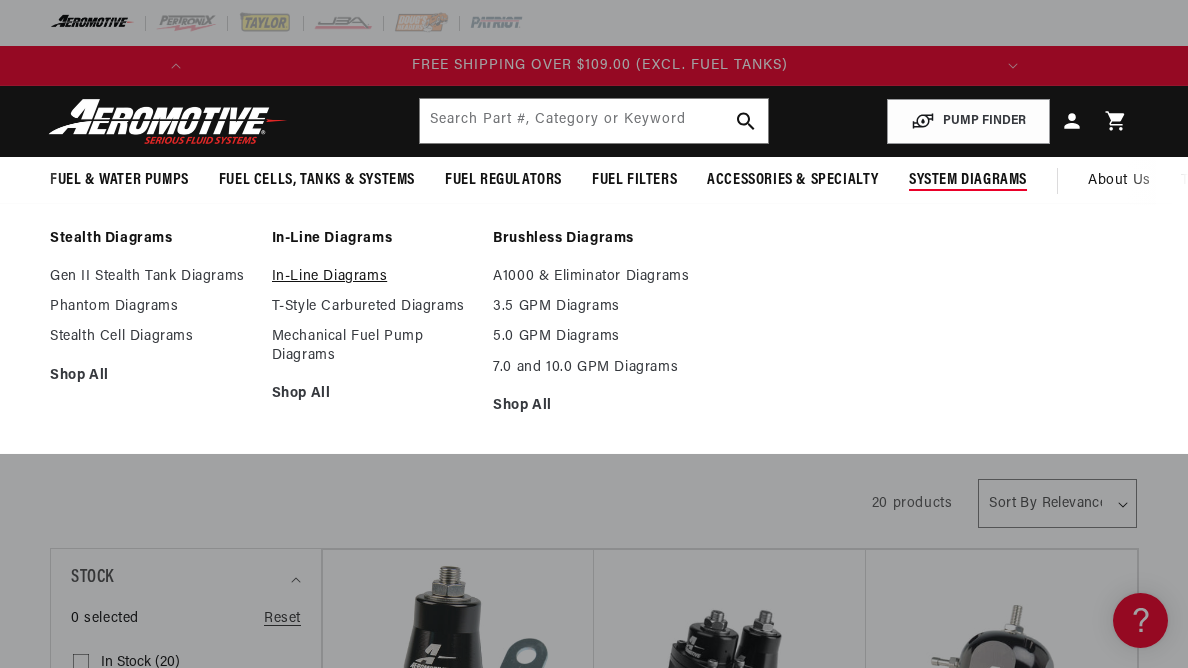 click on "In-Line Diagrams" at bounding box center [373, 277] 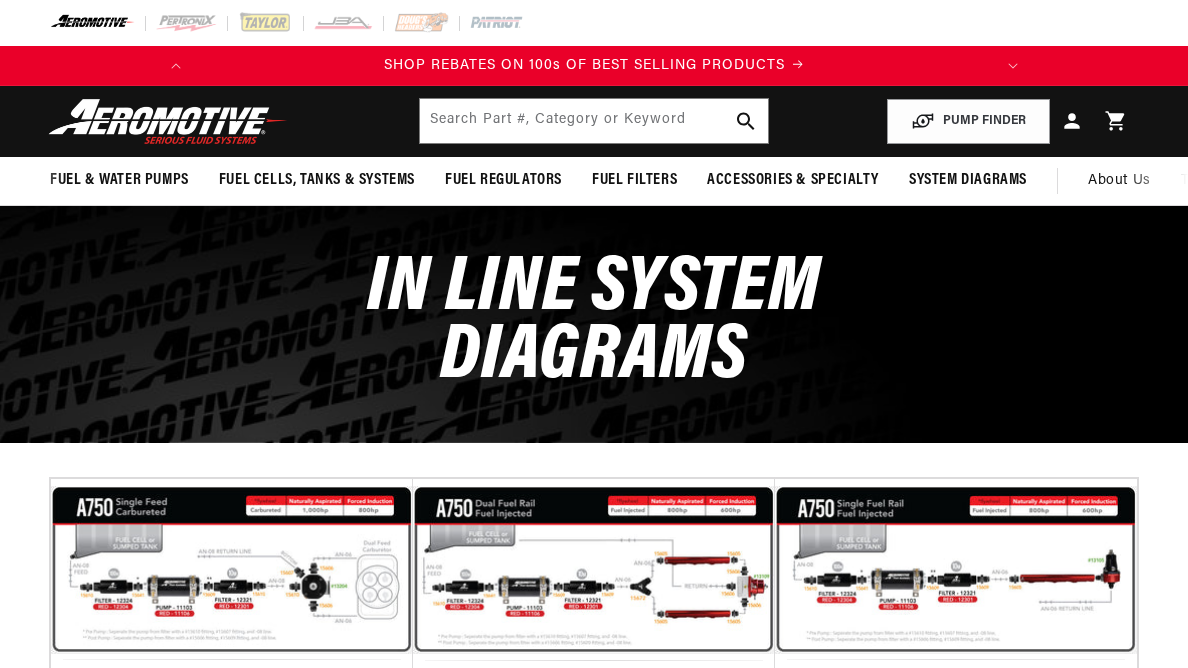 scroll, scrollTop: 200, scrollLeft: 0, axis: vertical 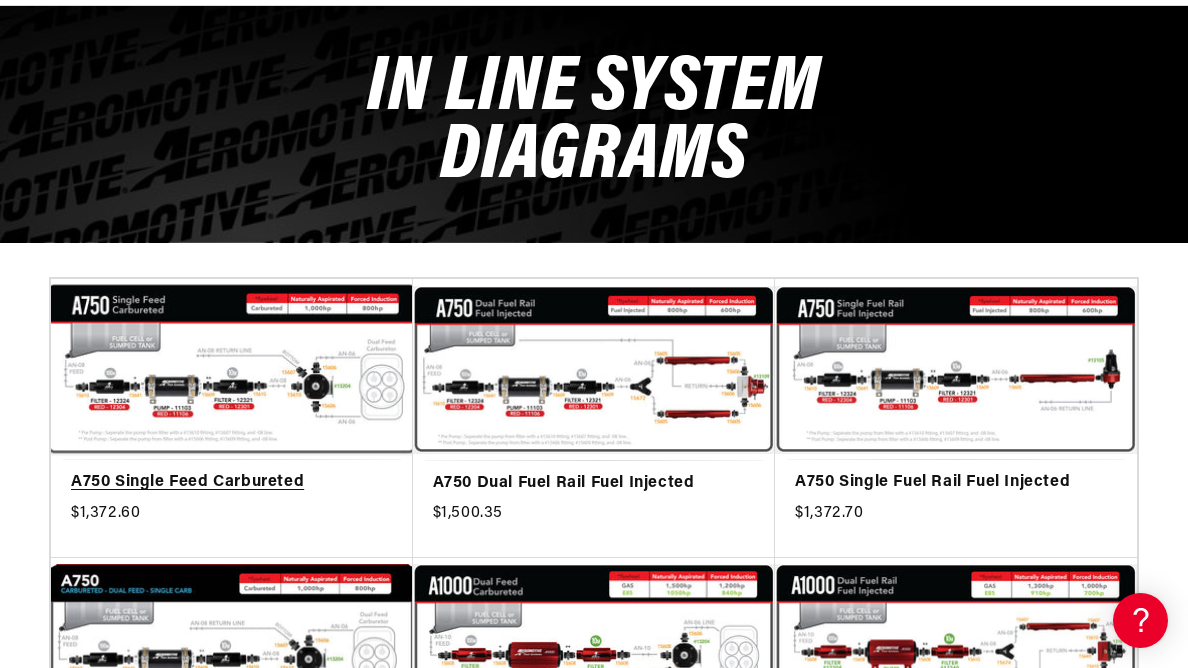 click on "A750 Single Feed Carbureted" at bounding box center [232, 483] 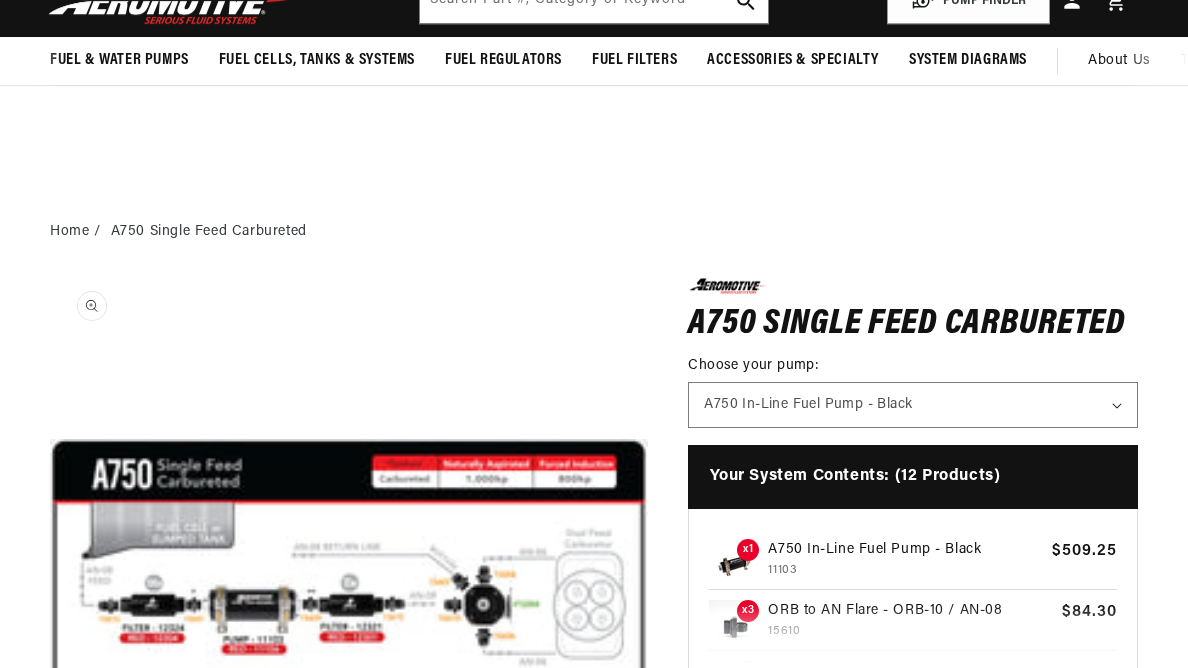 scroll, scrollTop: 300, scrollLeft: 0, axis: vertical 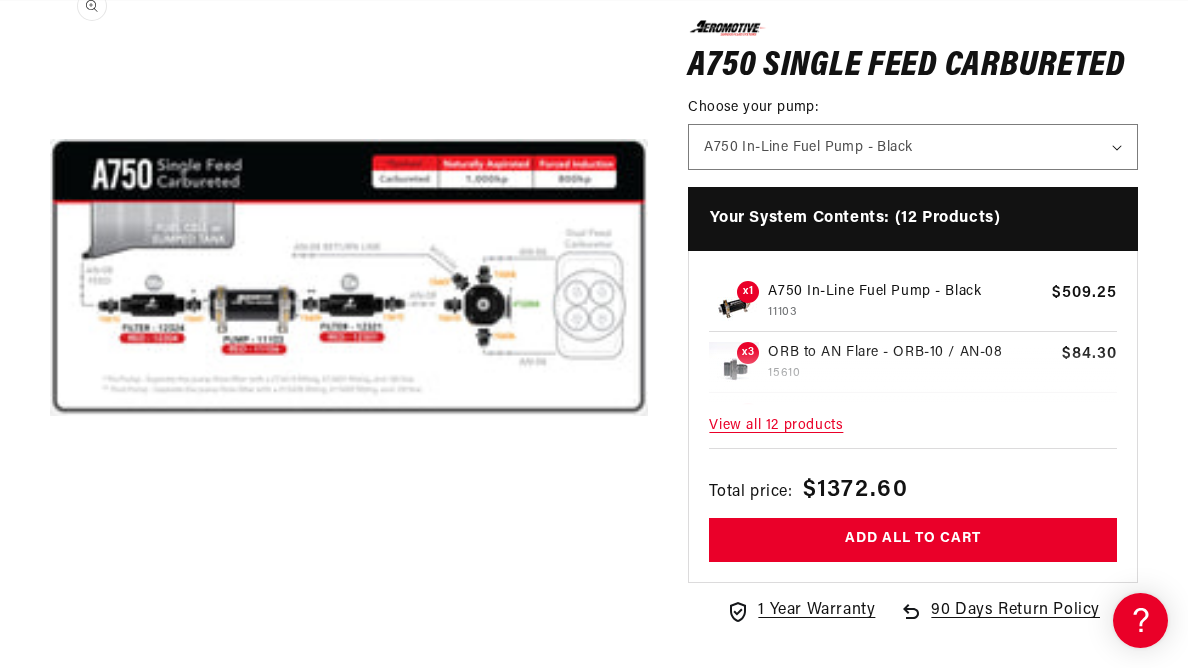 click on "Open media 1 in modal" at bounding box center [50, 577] 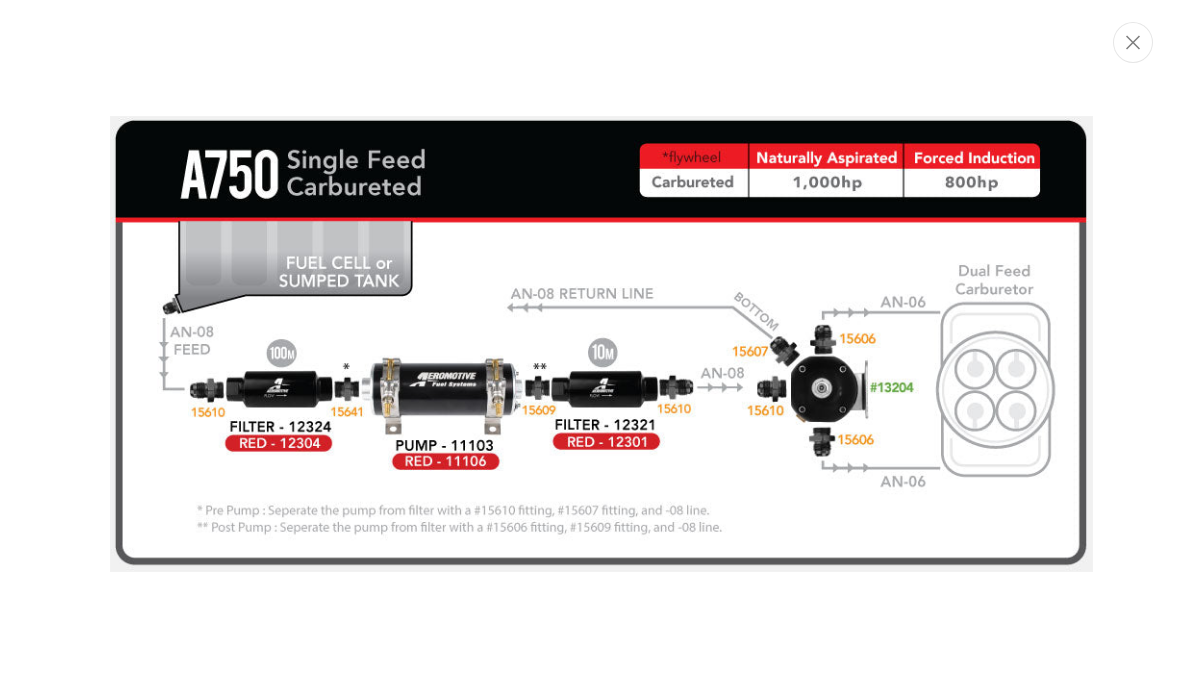 scroll, scrollTop: 0, scrollLeft: 0, axis: both 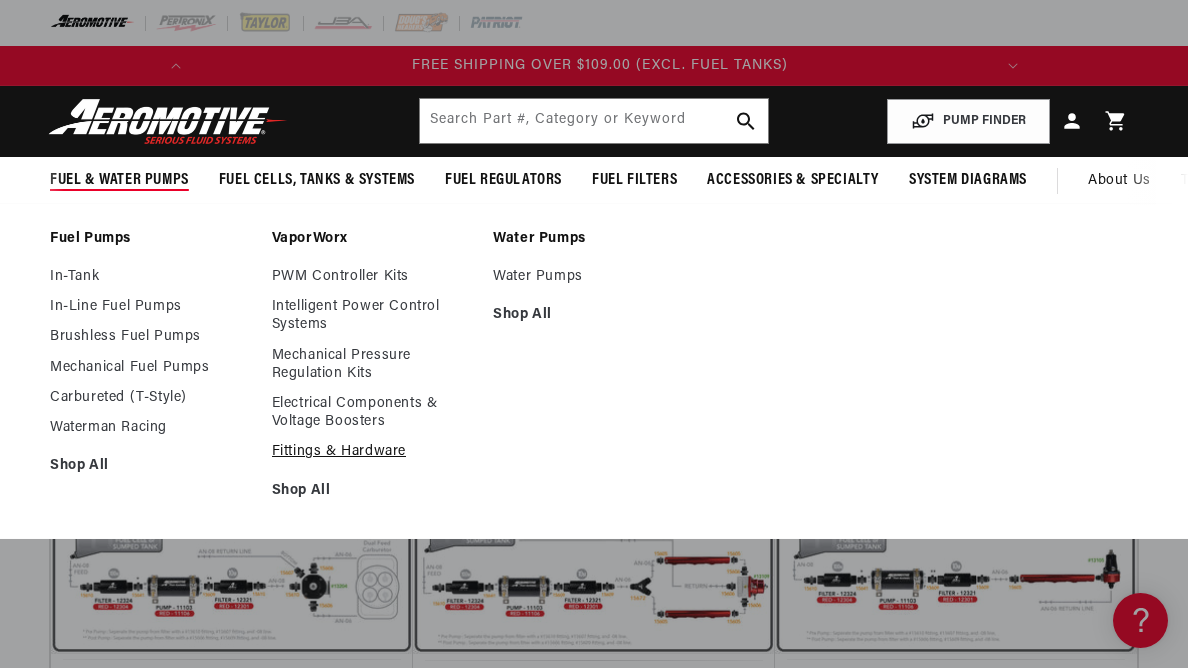 click on "Fittings & Hardware" at bounding box center [373, 452] 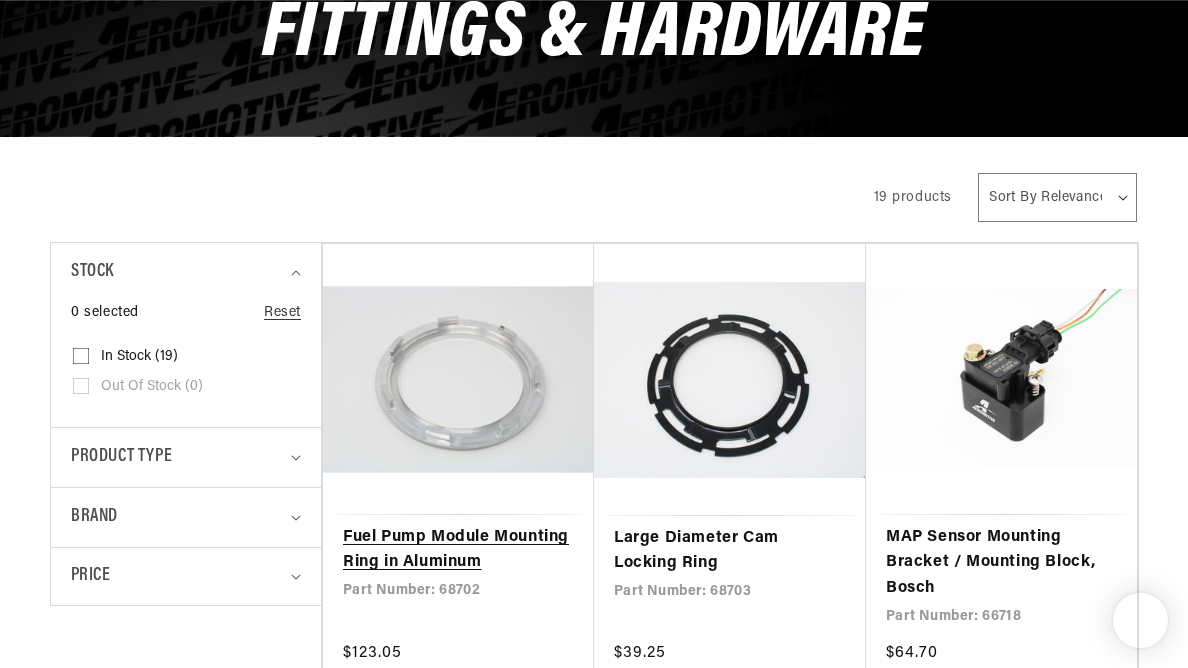 scroll, scrollTop: 500, scrollLeft: 0, axis: vertical 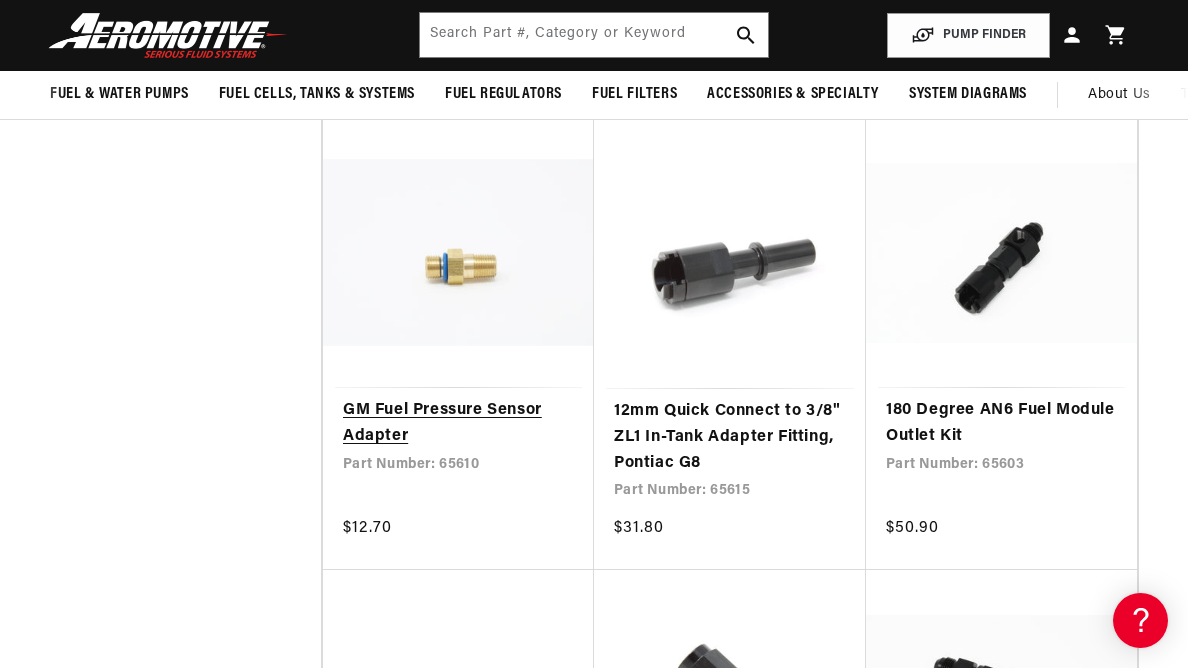 click on "GM Fuel Pressure Sensor Adapter" at bounding box center (458, 423) 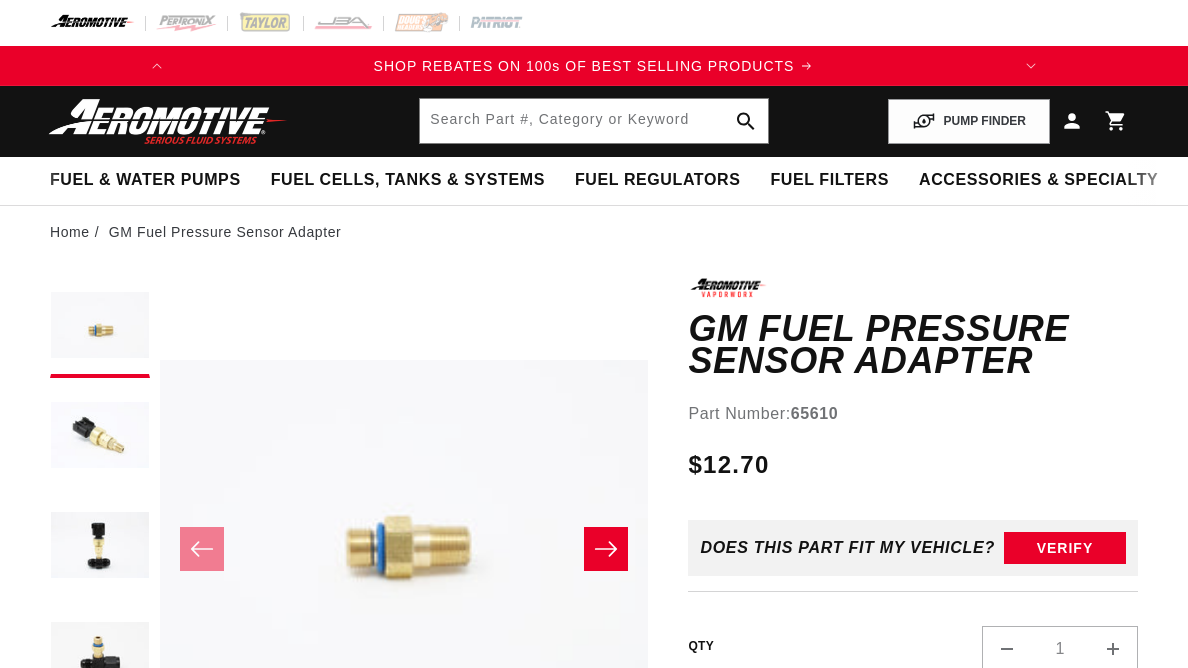scroll, scrollTop: 0, scrollLeft: 0, axis: both 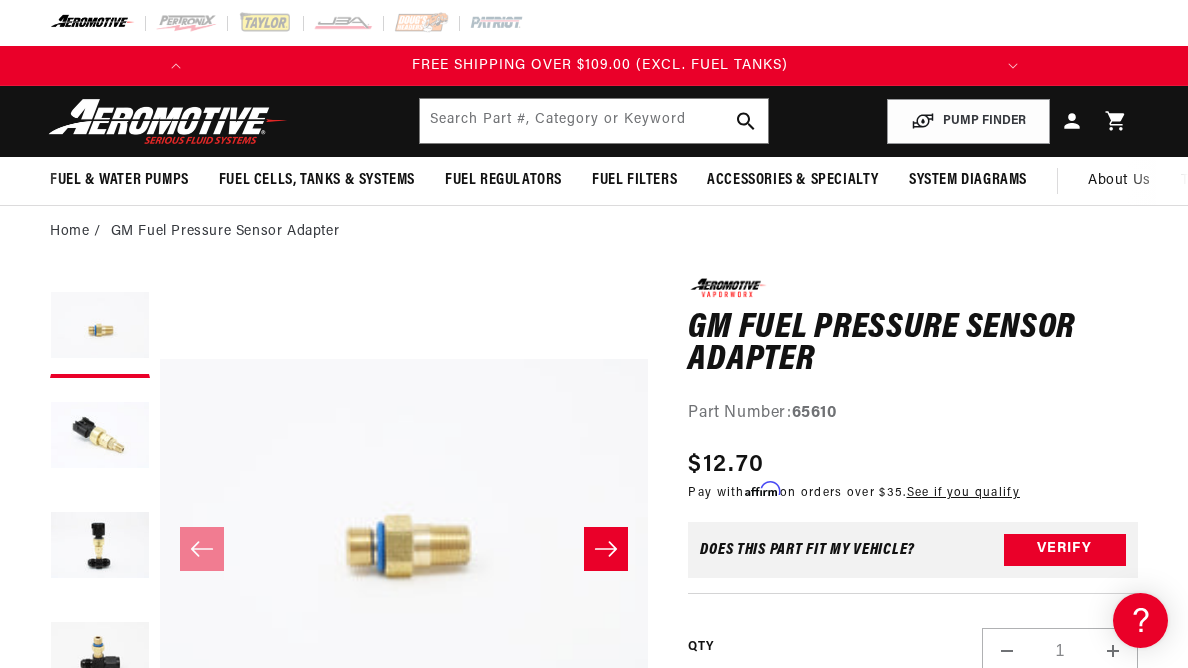 click at bounding box center (606, 549) 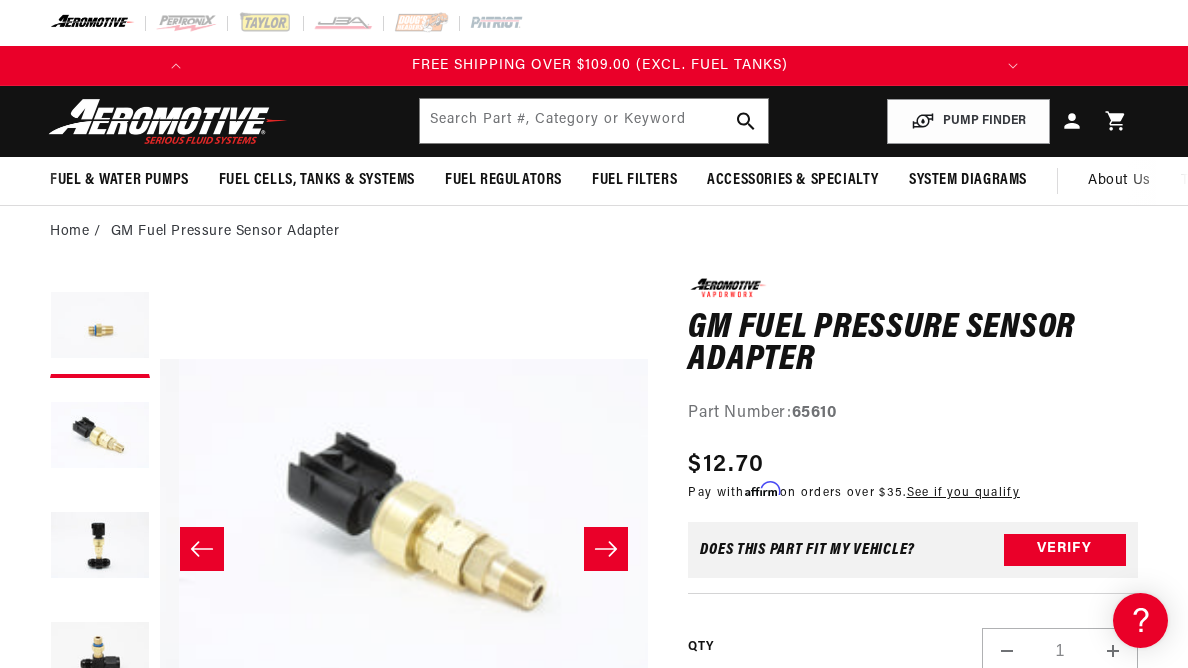 scroll, scrollTop: 1, scrollLeft: 488, axis: both 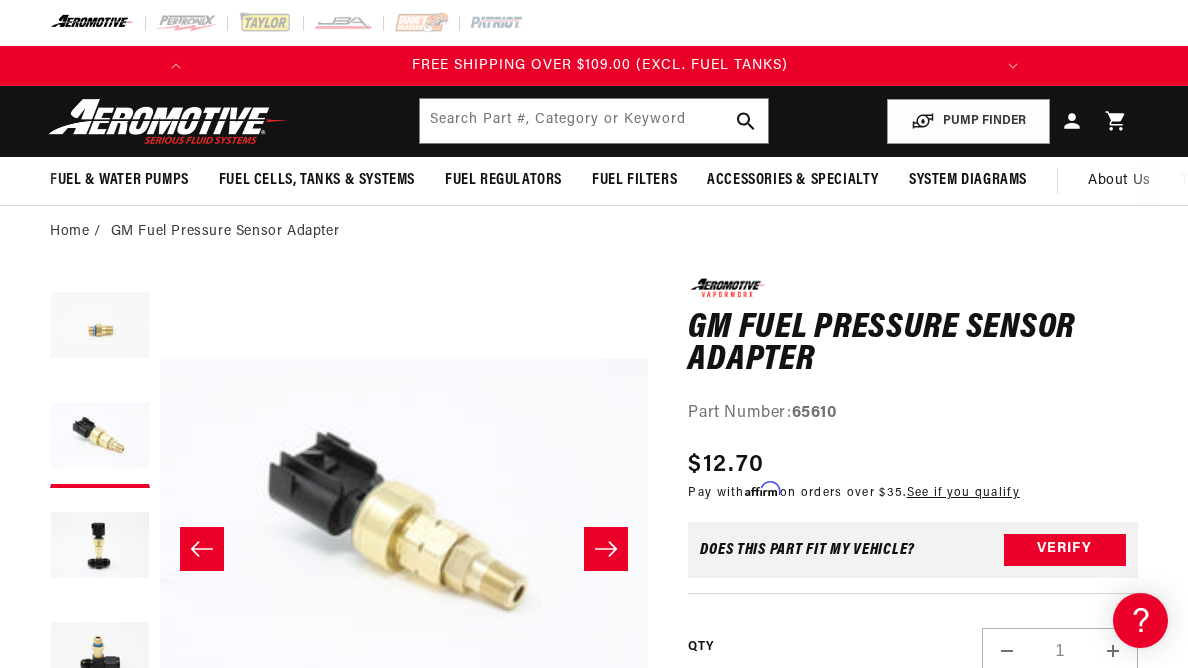 click 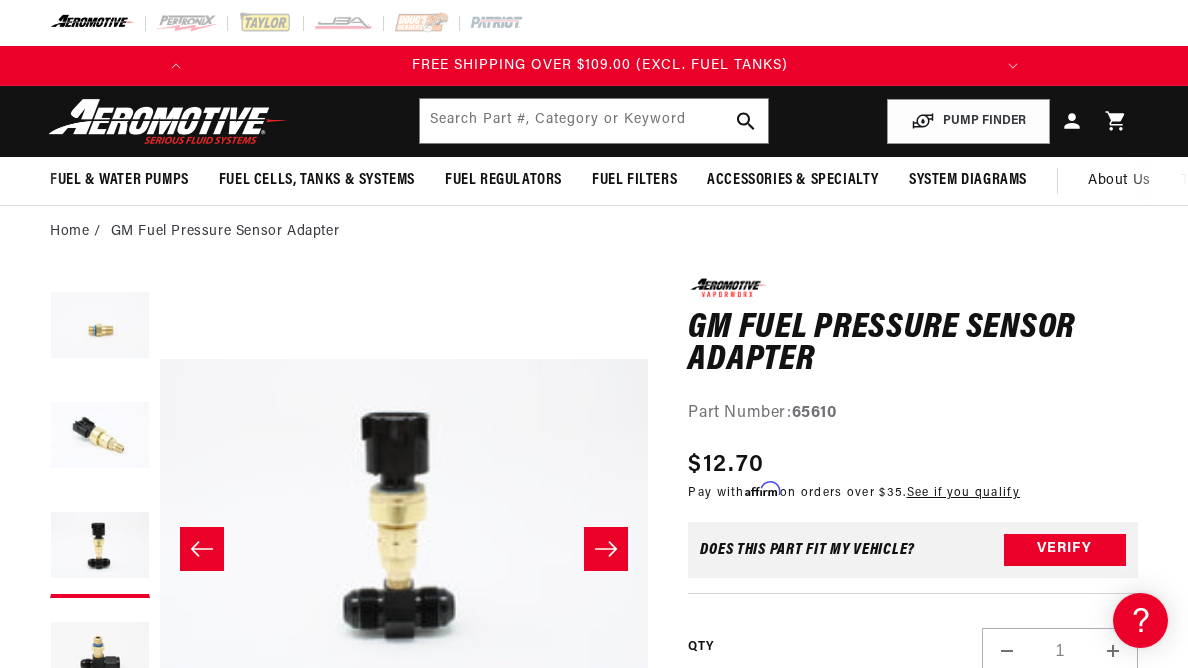 click 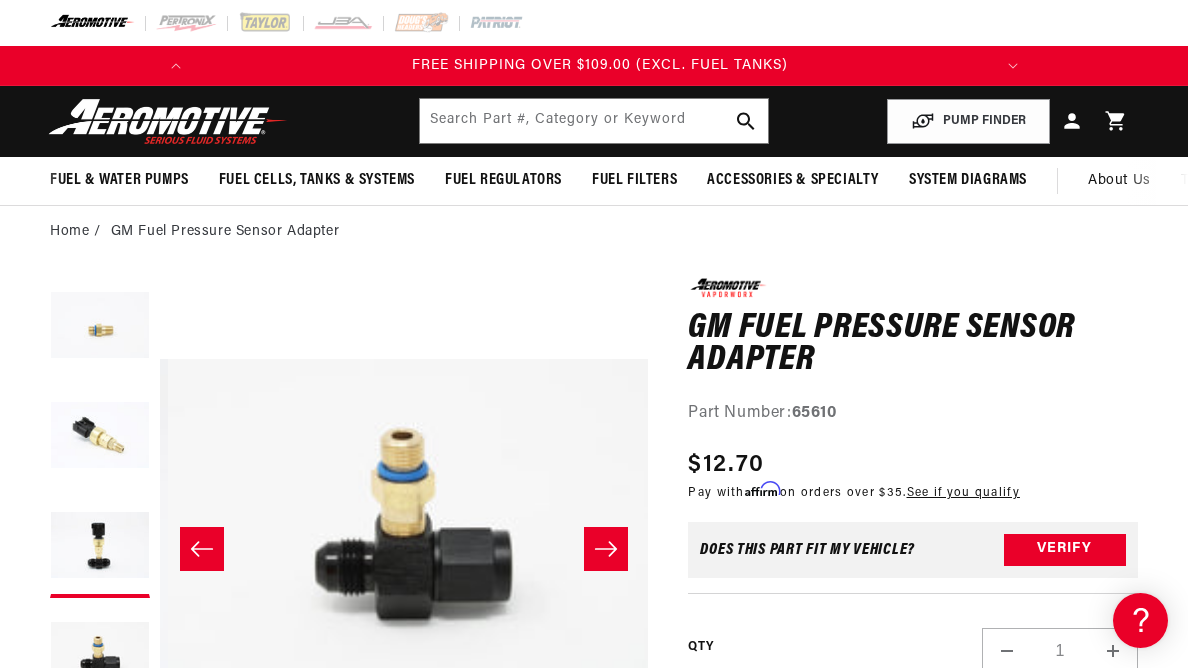 scroll, scrollTop: 1, scrollLeft: 1465, axis: both 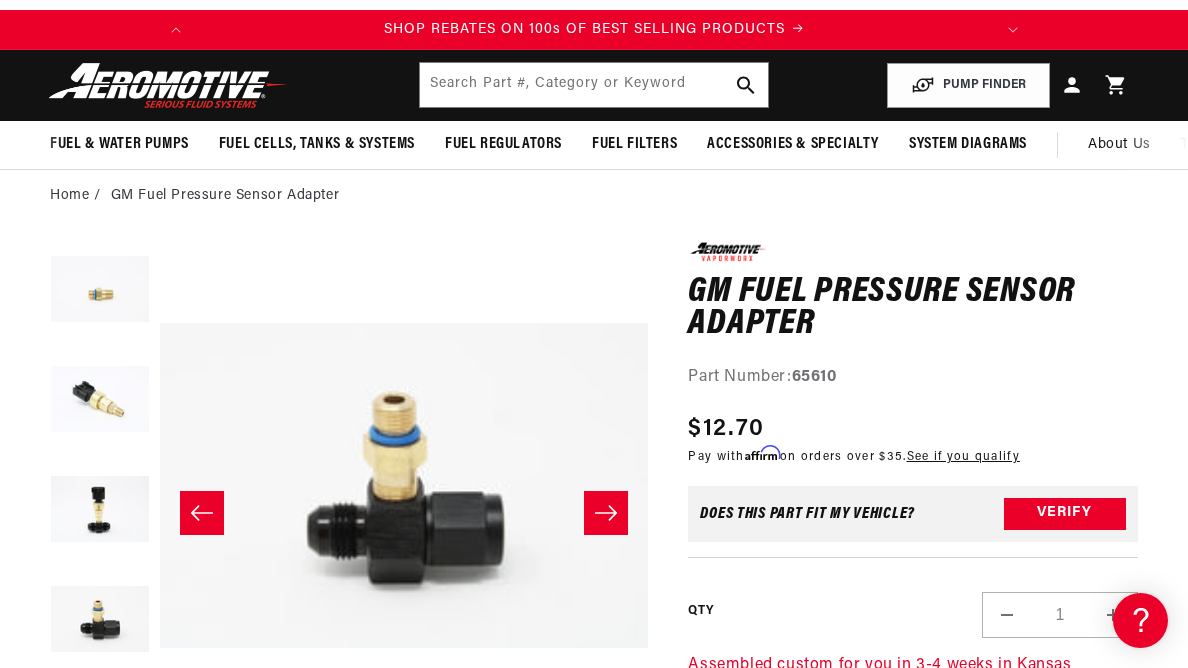 click 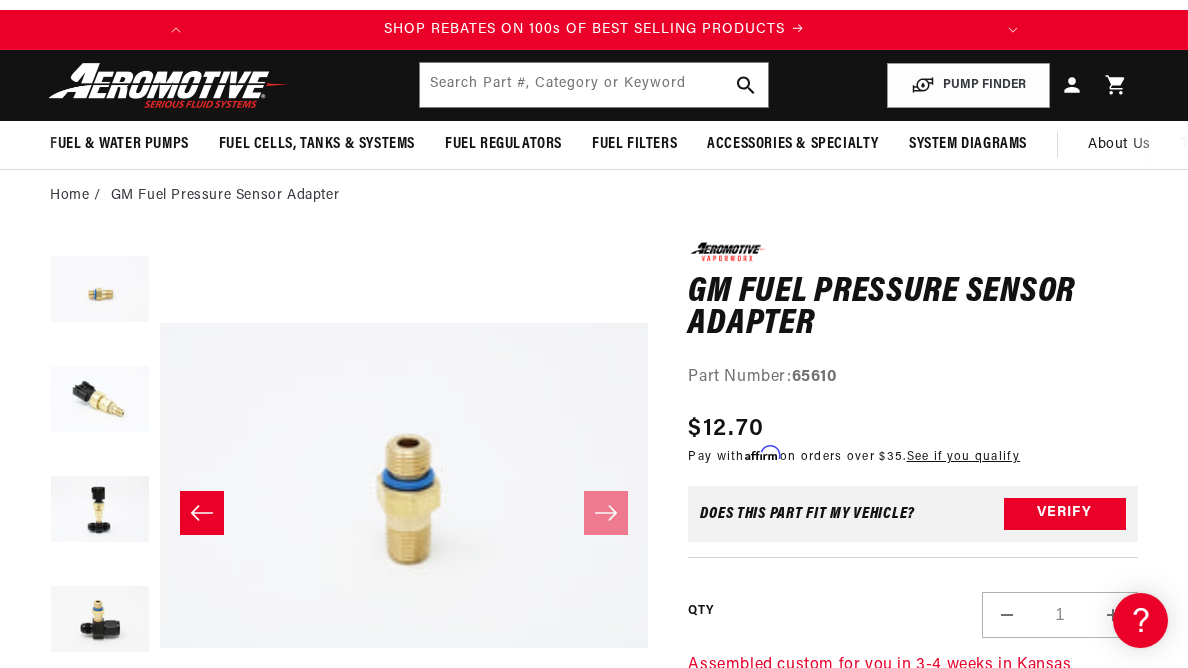 scroll, scrollTop: 1, scrollLeft: 1954, axis: both 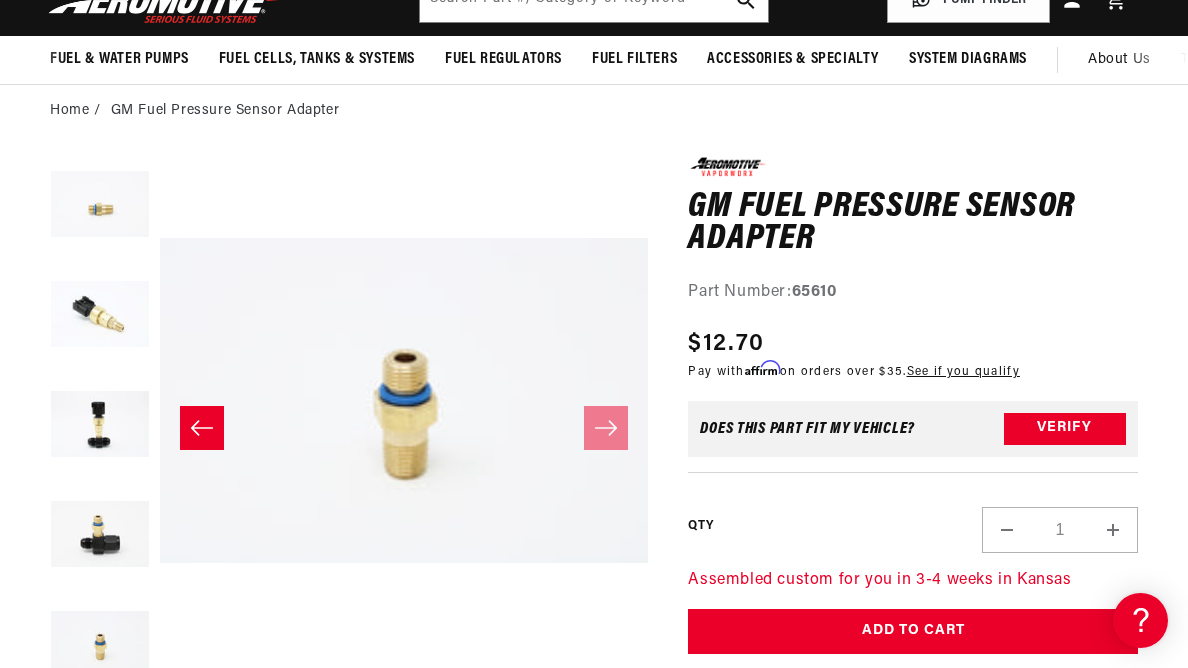 click on "Skip to product information
Open media 1 in modal
Open media 2 in modal
Open media 3 in modal
Open media 4 in modal
Open media 5 in modal
Watch Video" at bounding box center [404, 428] 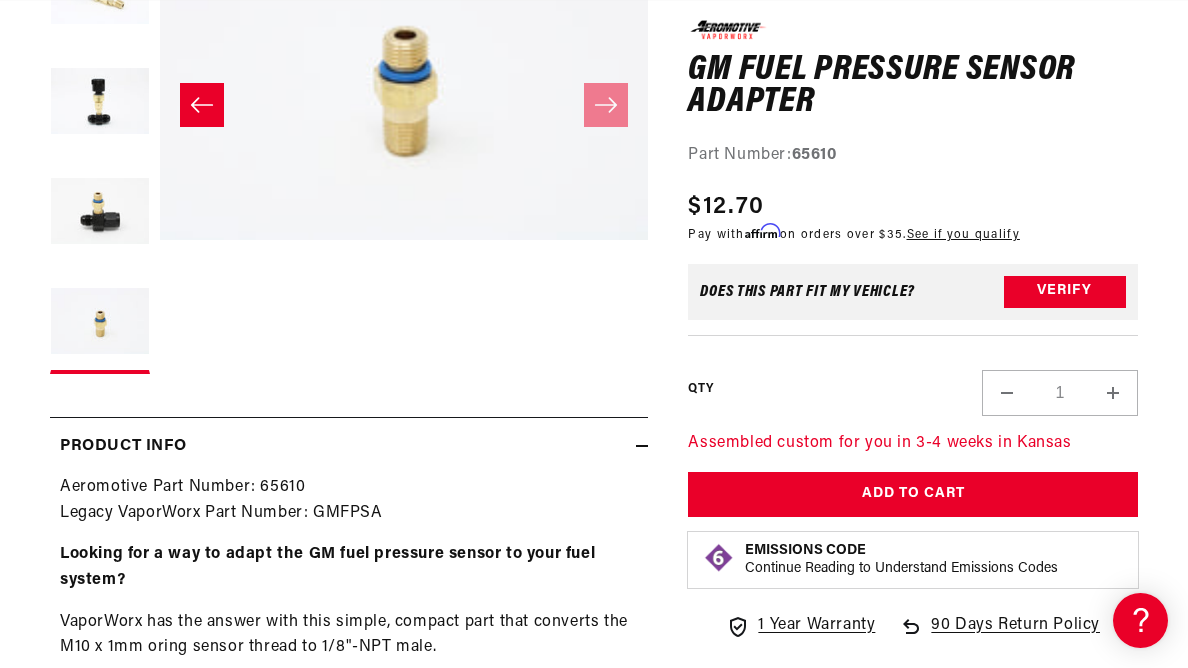 scroll, scrollTop: 446, scrollLeft: 0, axis: vertical 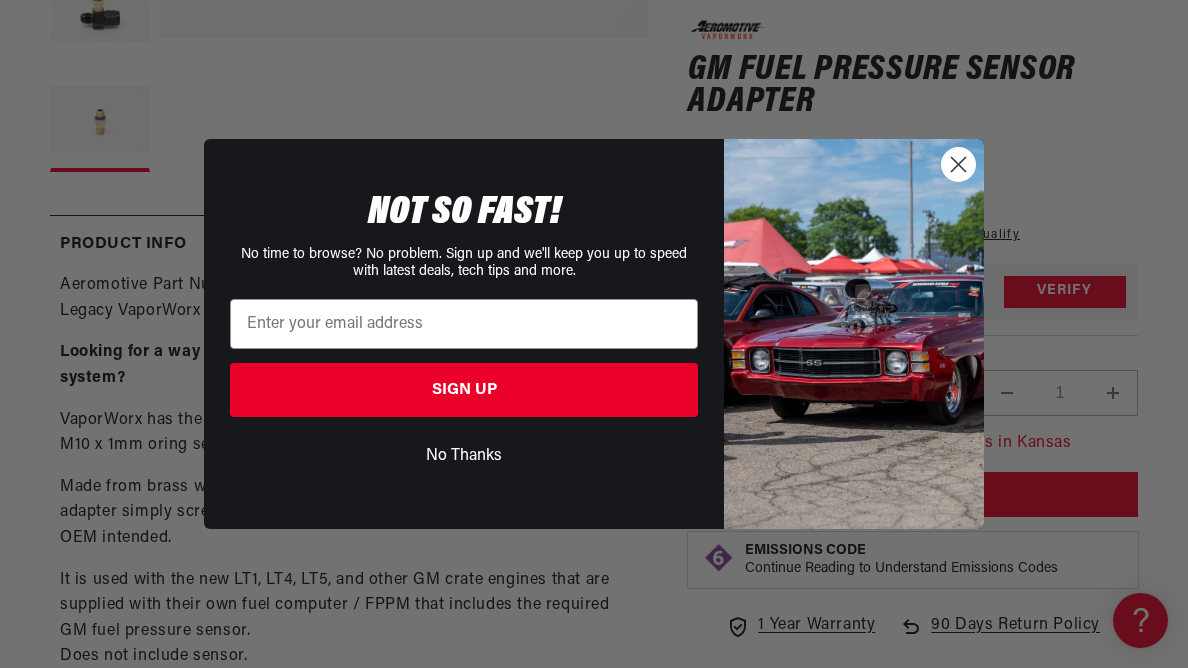 click 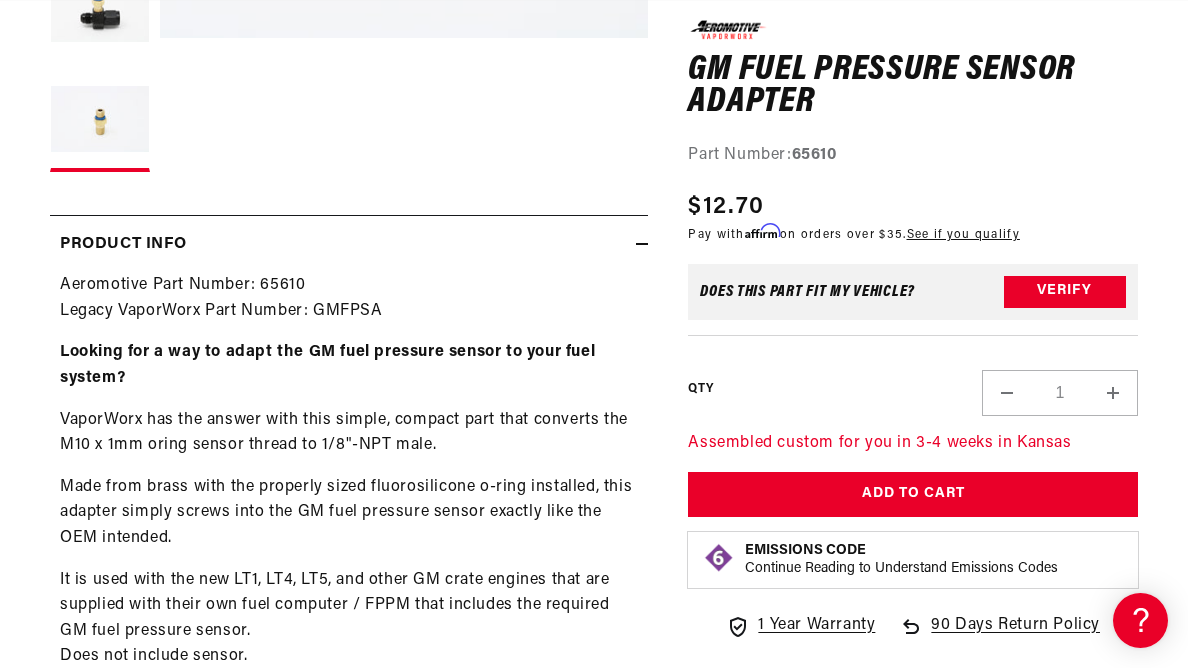 scroll, scrollTop: 0, scrollLeft: 0, axis: both 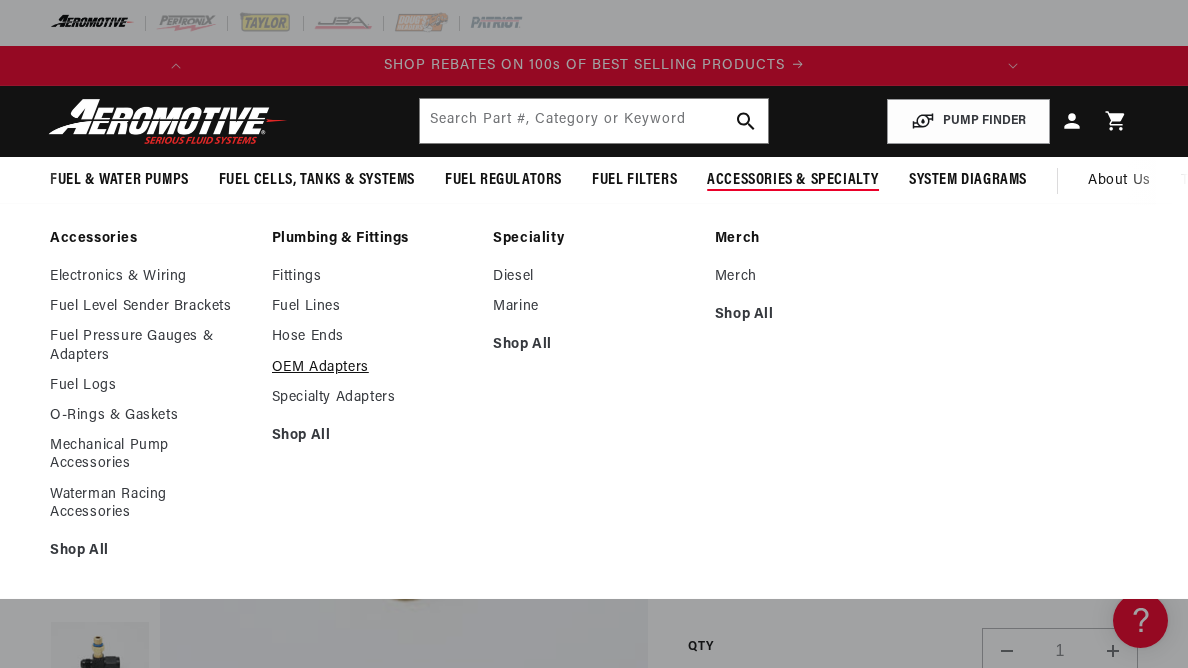 click on "OEM Adapters" at bounding box center (373, 368) 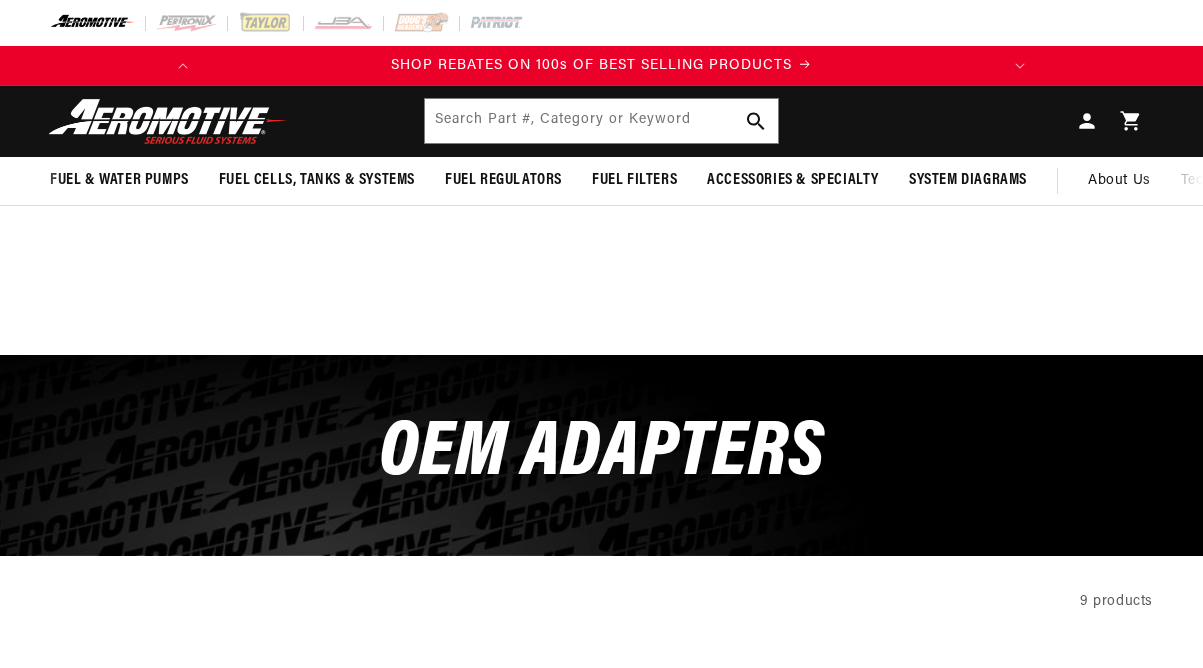 scroll, scrollTop: 0, scrollLeft: 0, axis: both 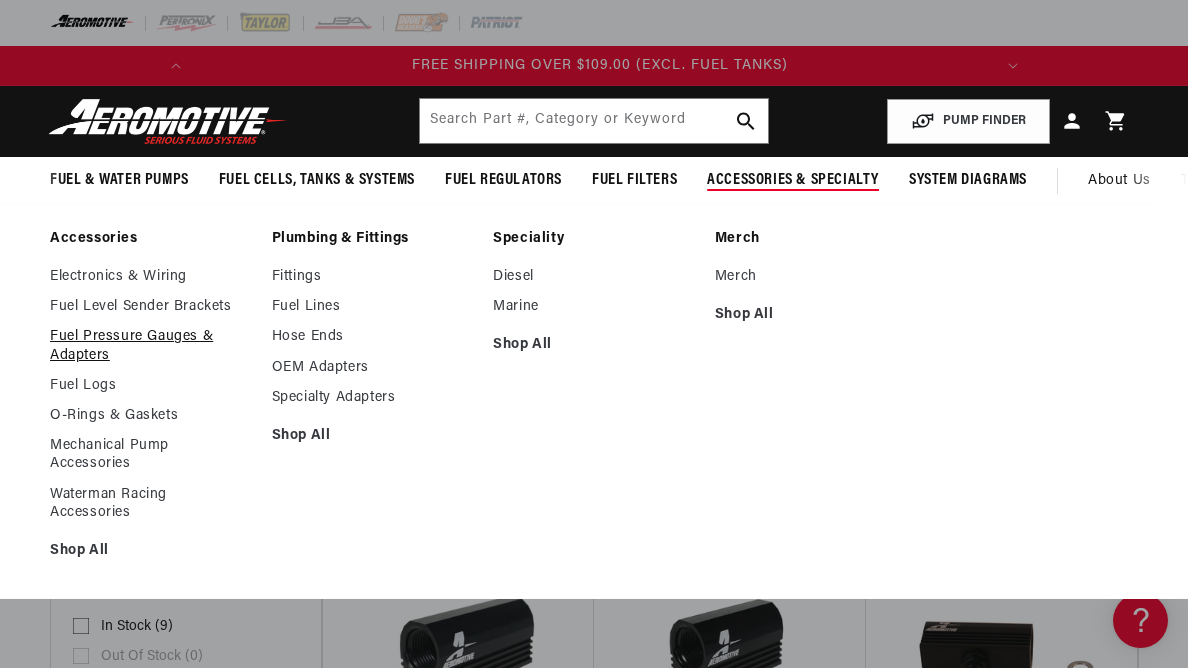 click on "Fuel Pressure Gauges & Adapters" at bounding box center [151, 346] 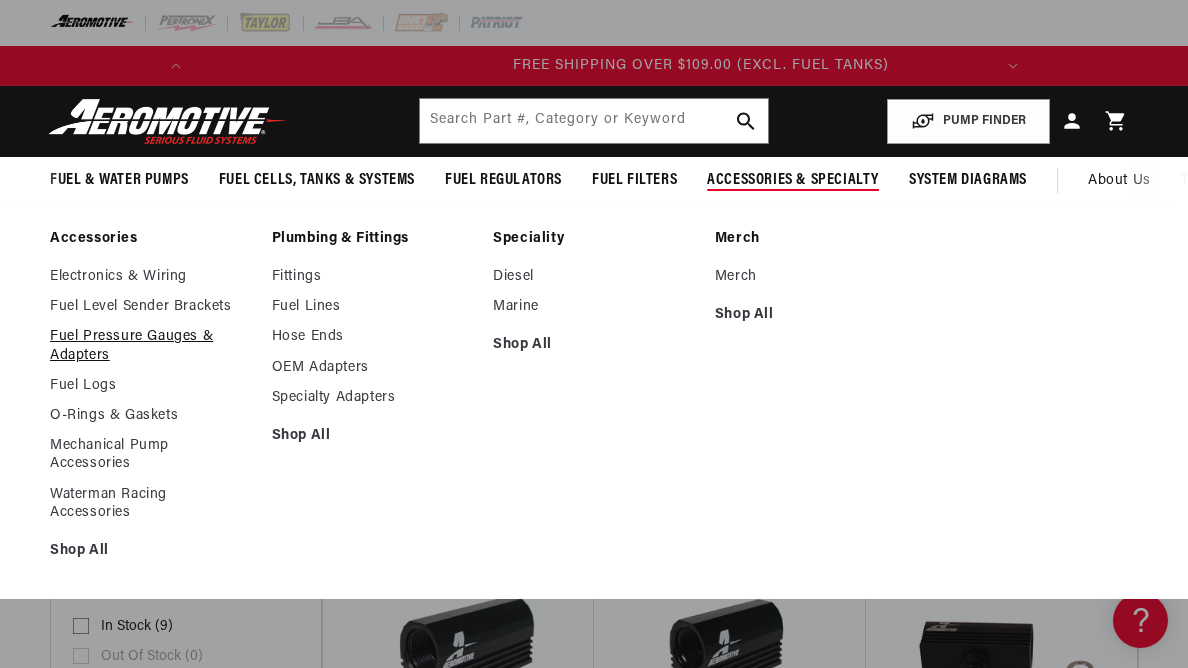 scroll, scrollTop: 0, scrollLeft: 398, axis: horizontal 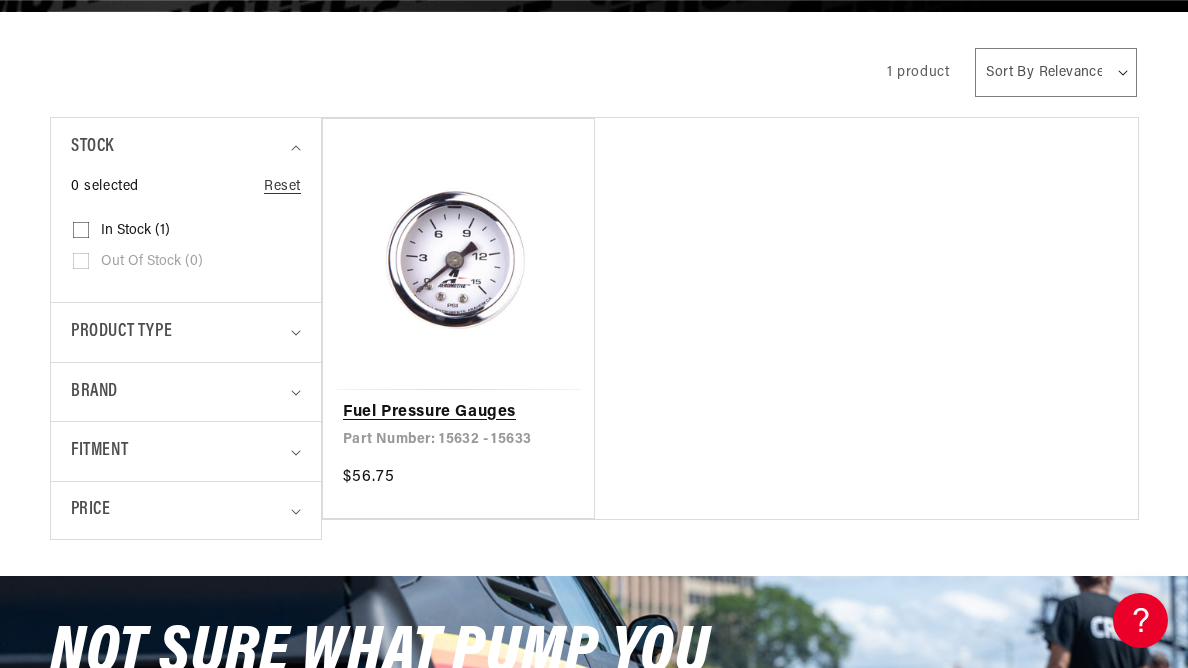 click on "Fuel Pressure Gauges" at bounding box center (458, 413) 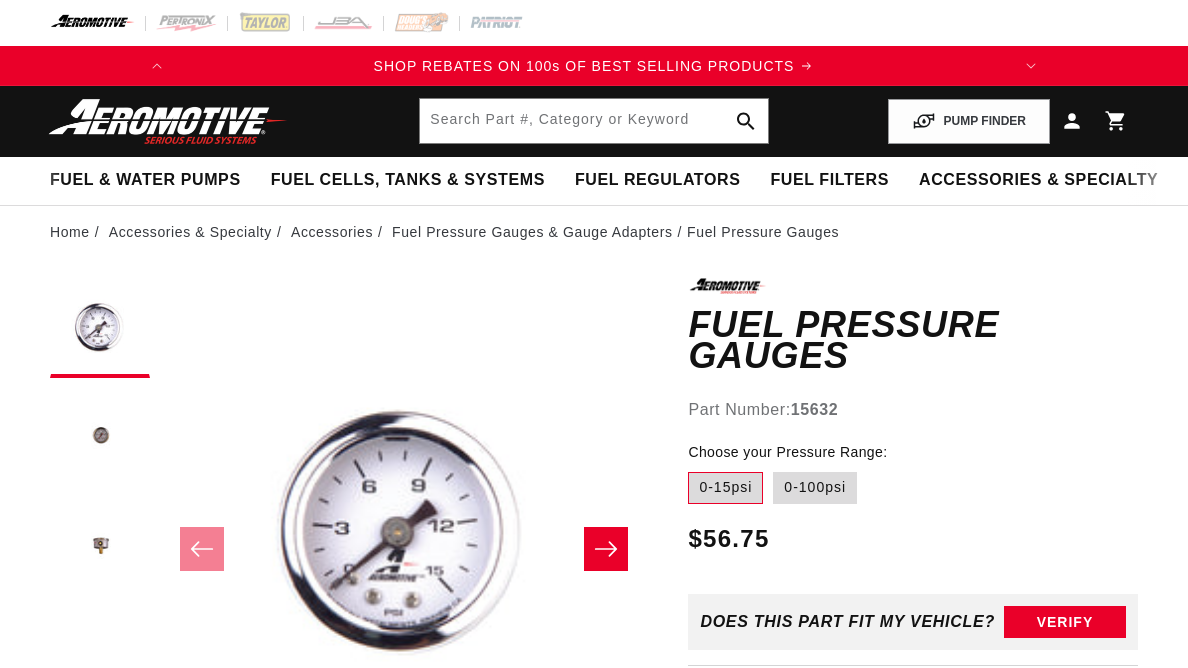 scroll, scrollTop: 0, scrollLeft: 0, axis: both 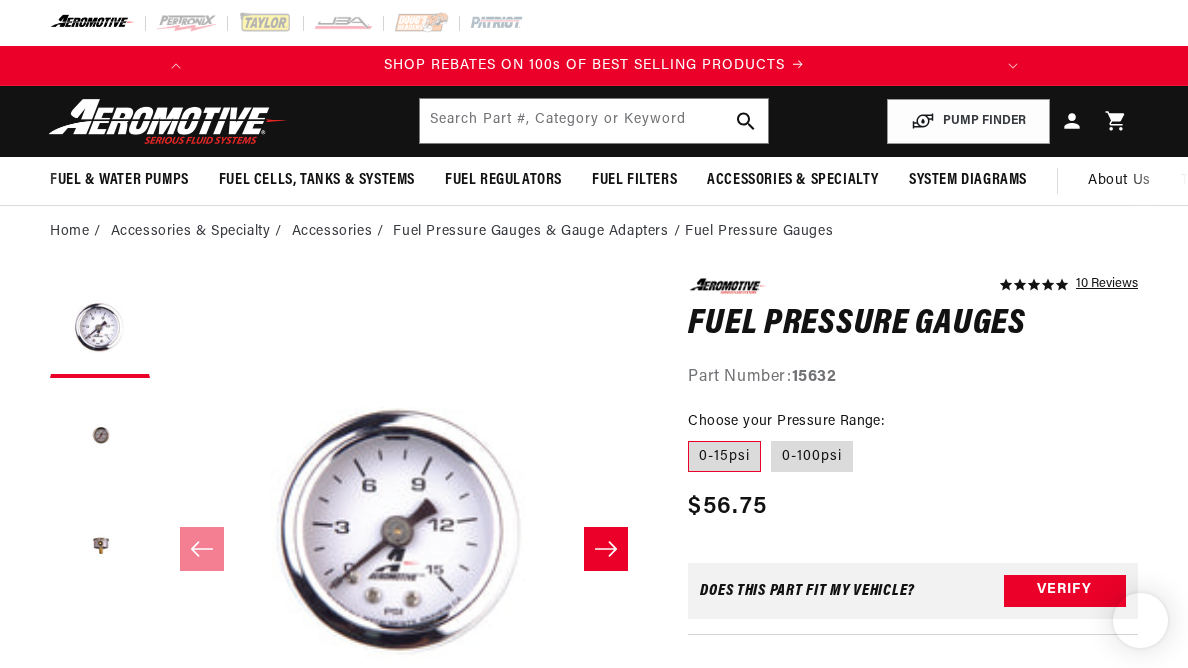 click 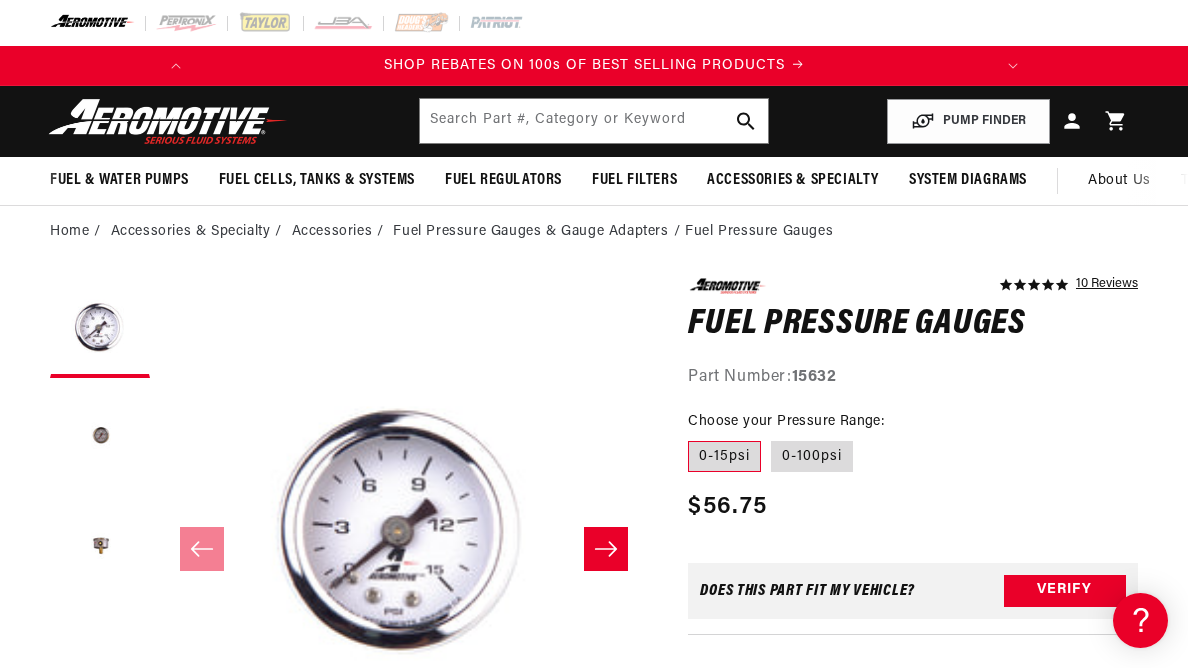 scroll, scrollTop: 0, scrollLeft: 0, axis: both 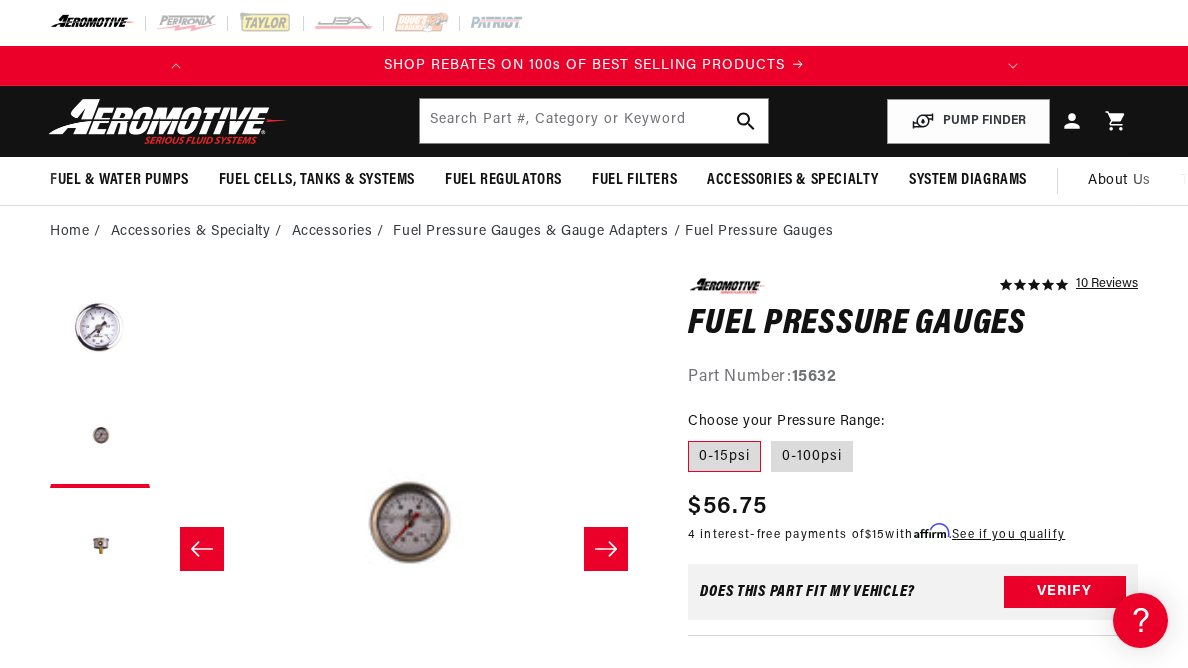 click 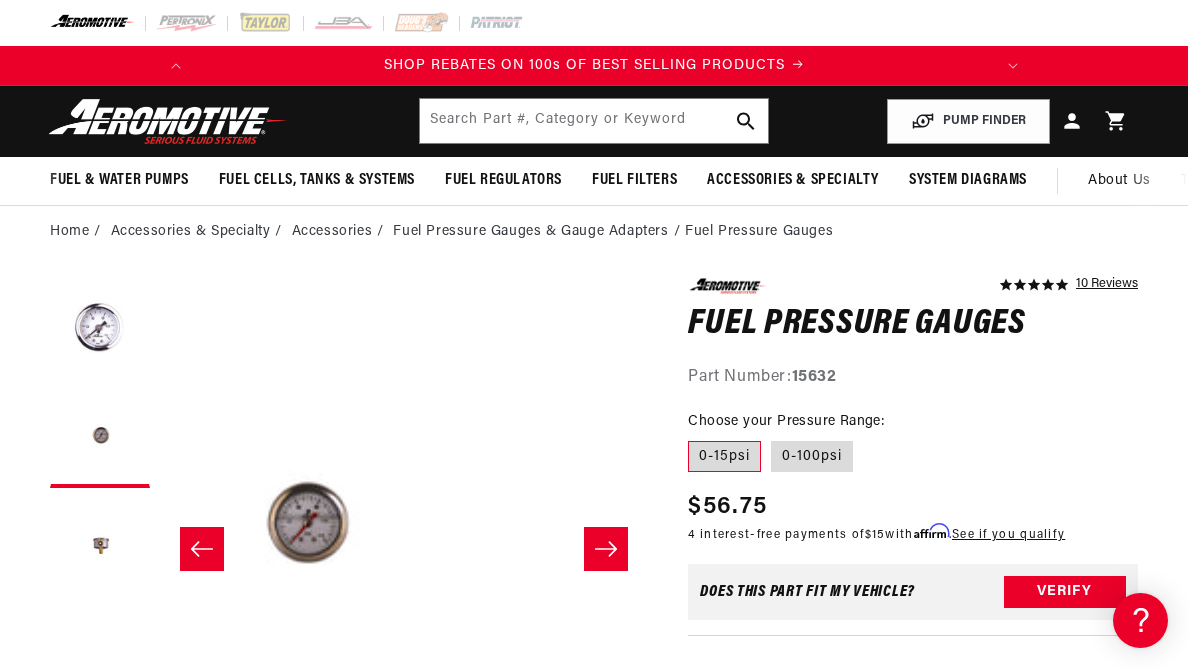 scroll, scrollTop: 1, scrollLeft: 977, axis: both 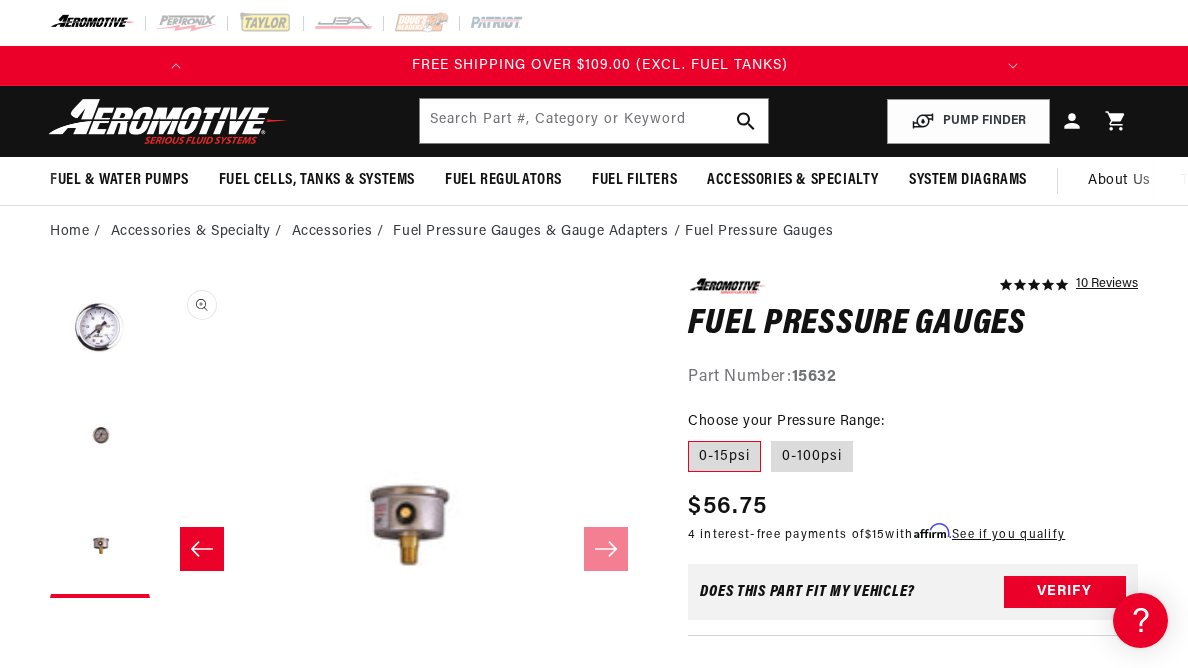 click on "Open media 3 in modal" at bounding box center [160, 766] 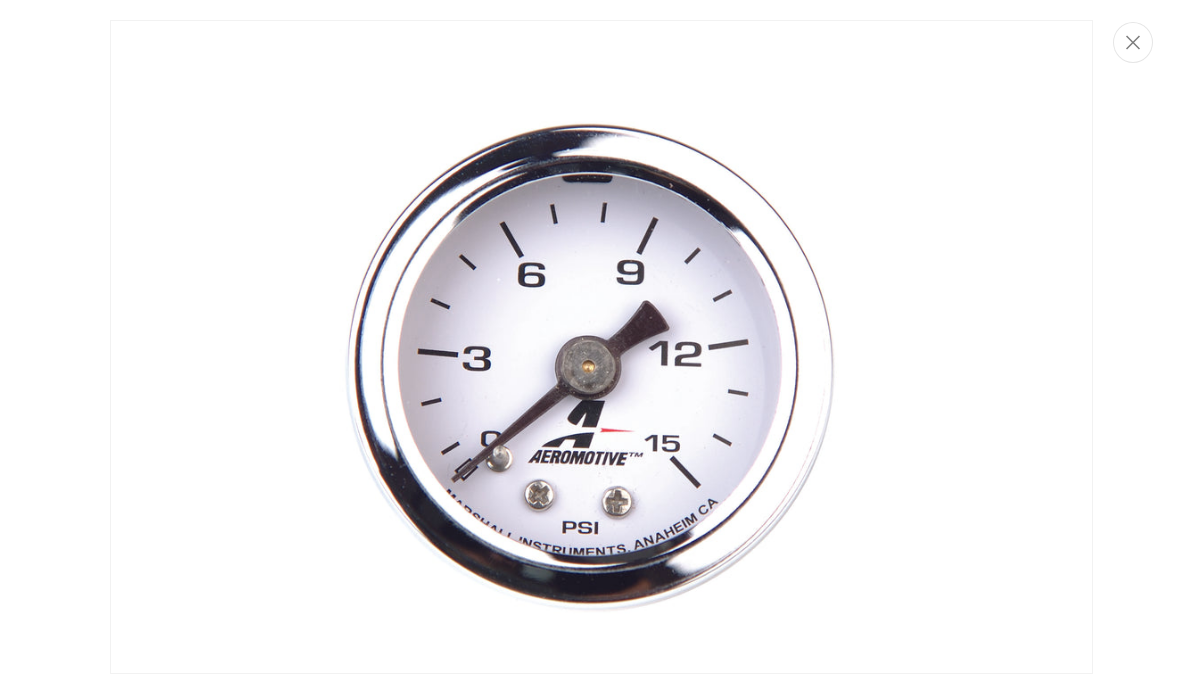 scroll, scrollTop: 1, scrollLeft: 993, axis: both 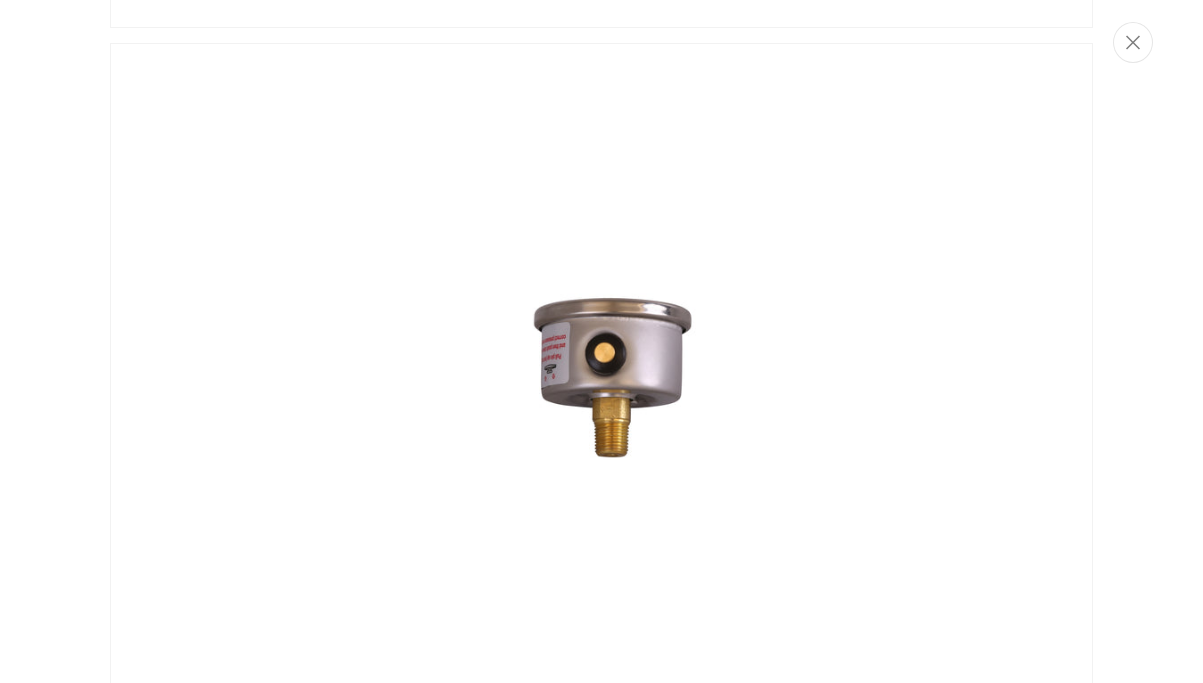 click at bounding box center (601, 371) 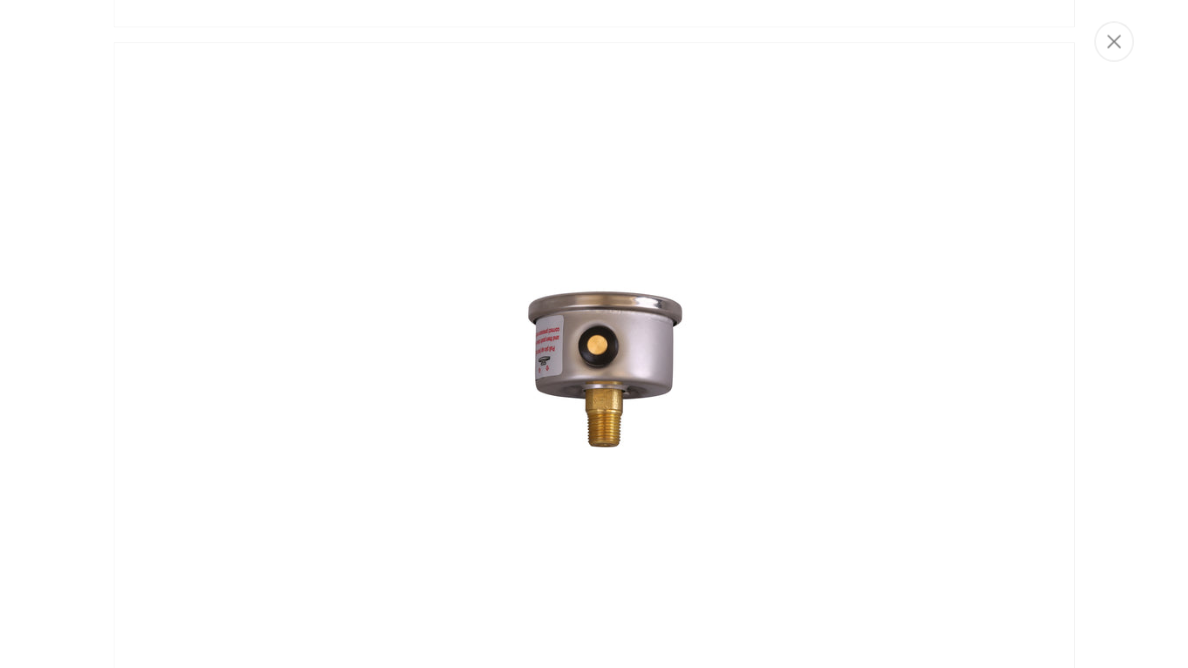 scroll, scrollTop: 100, scrollLeft: 0, axis: vertical 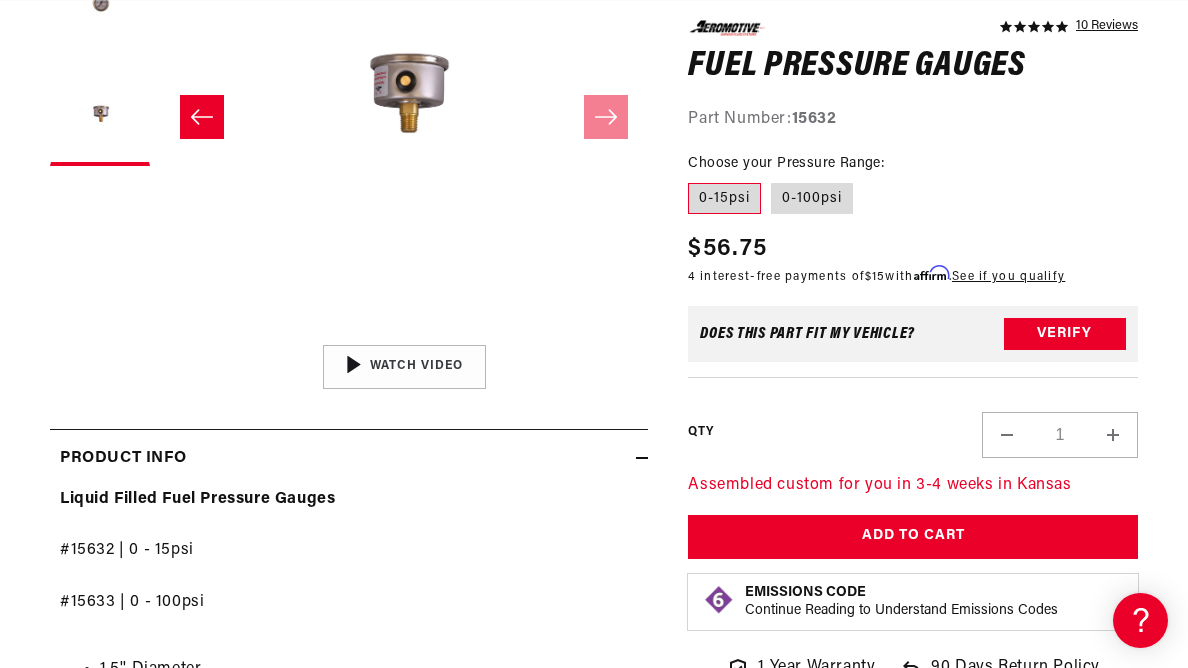 click at bounding box center (202, 117) 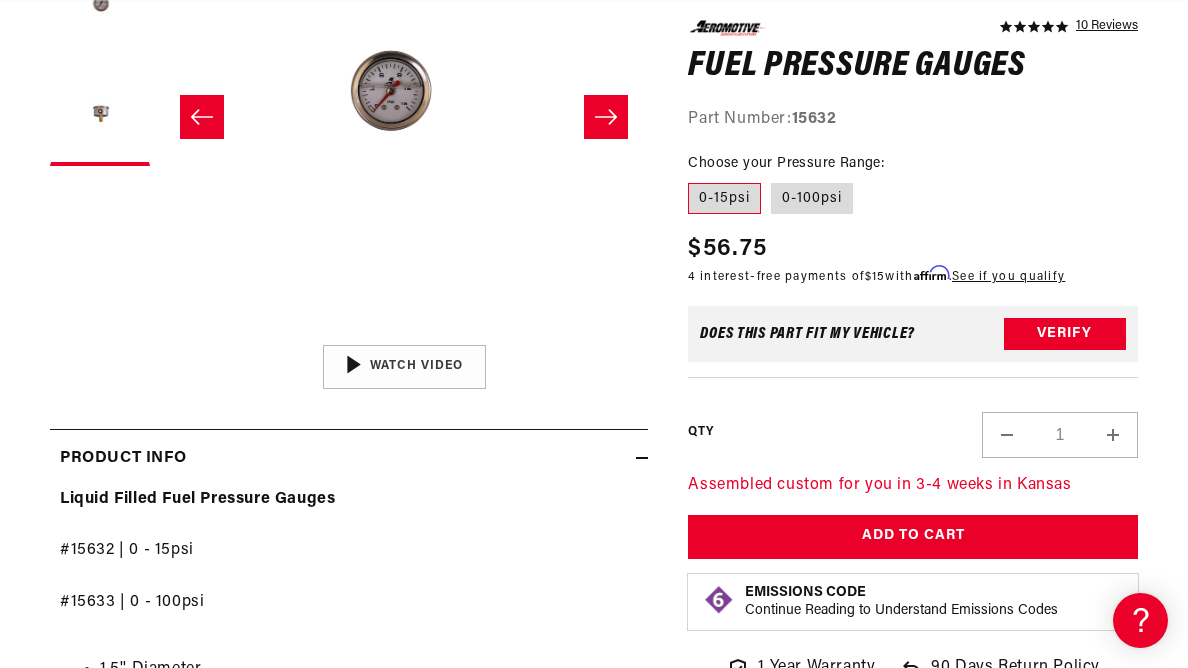 scroll, scrollTop: 1, scrollLeft: 488, axis: both 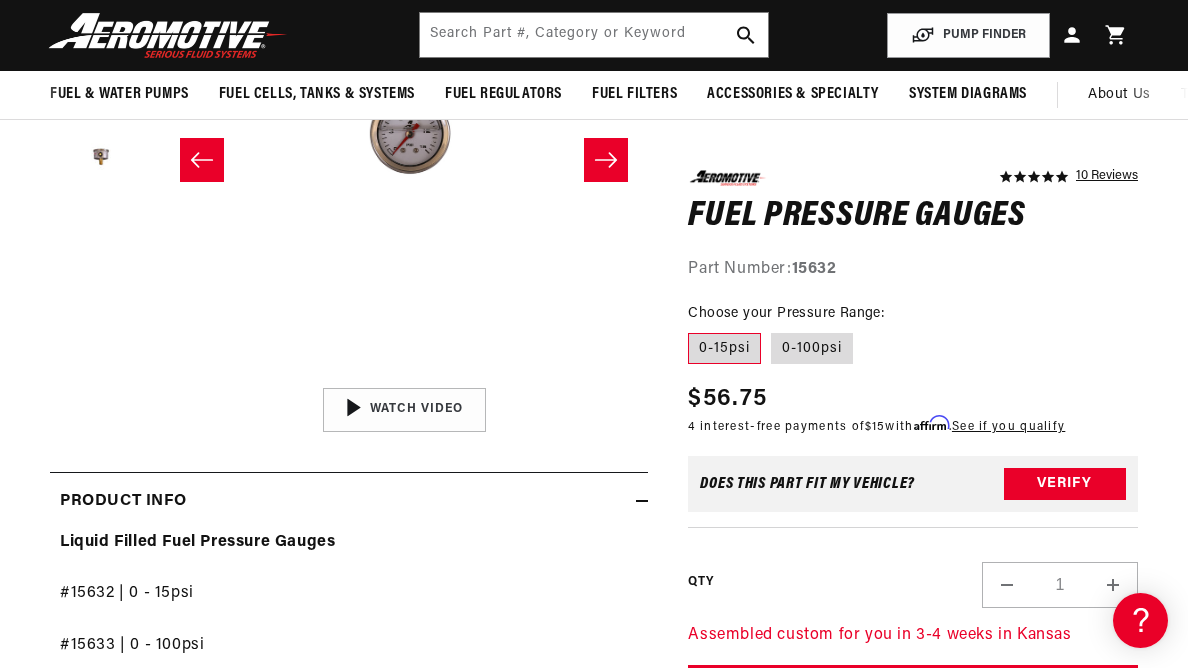 click 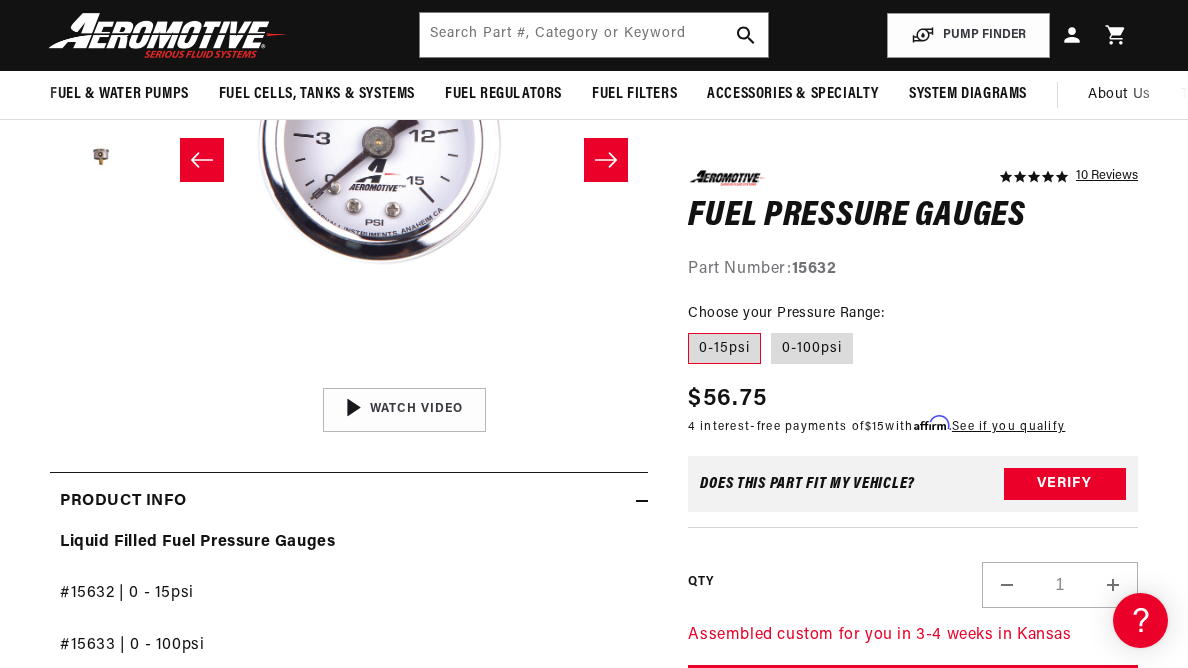 scroll, scrollTop: 1, scrollLeft: 0, axis: vertical 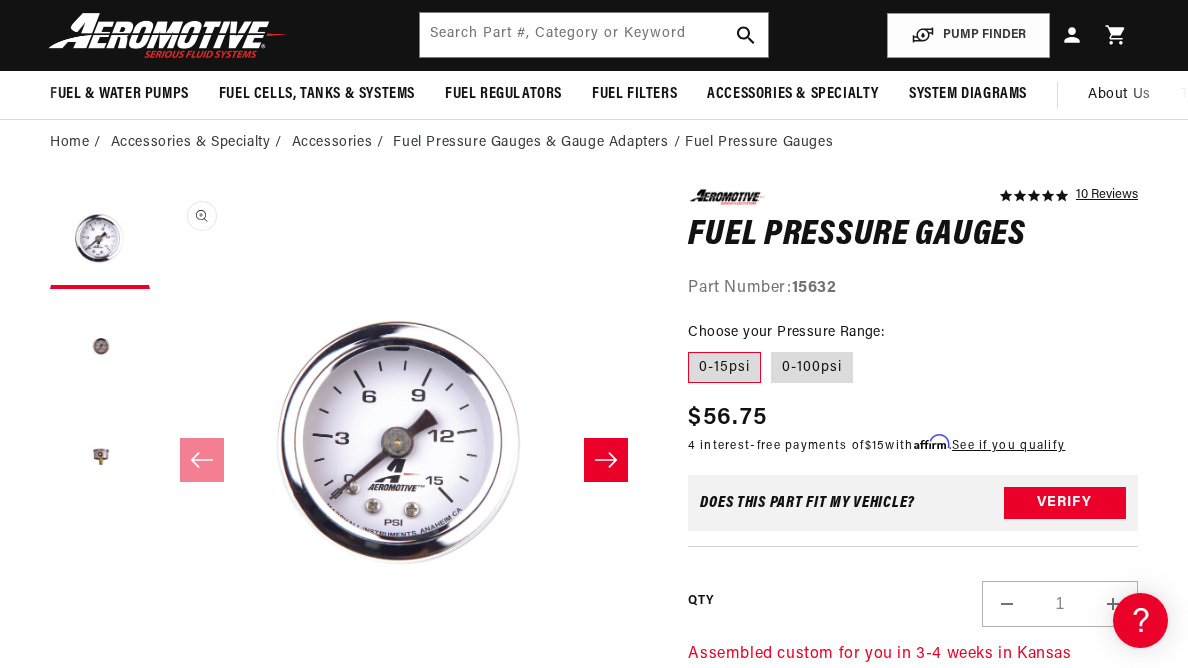 click on "Open media 1 in modal" at bounding box center [160, 677] 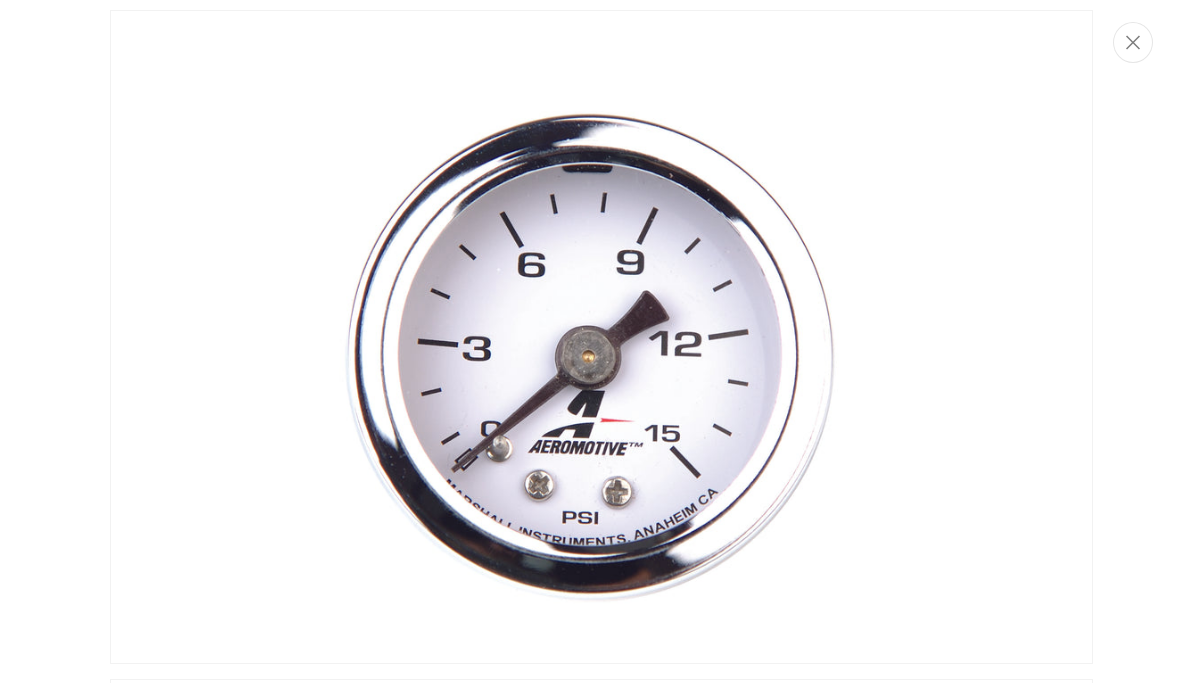 scroll, scrollTop: 0, scrollLeft: 0, axis: both 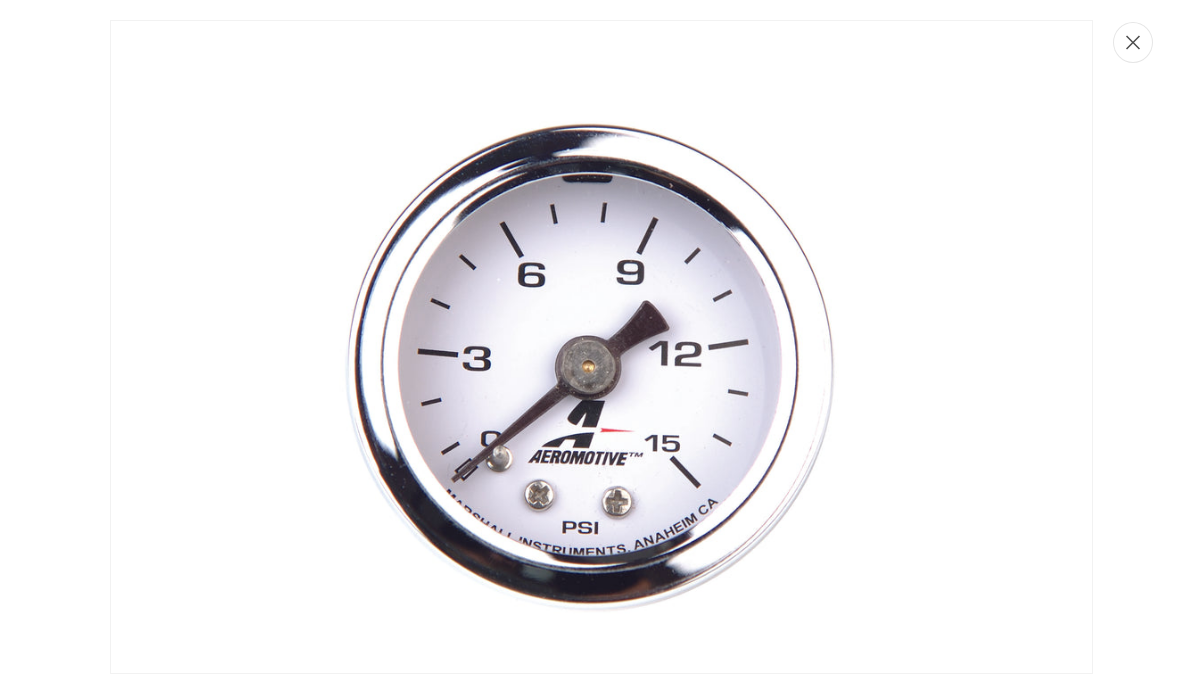 click 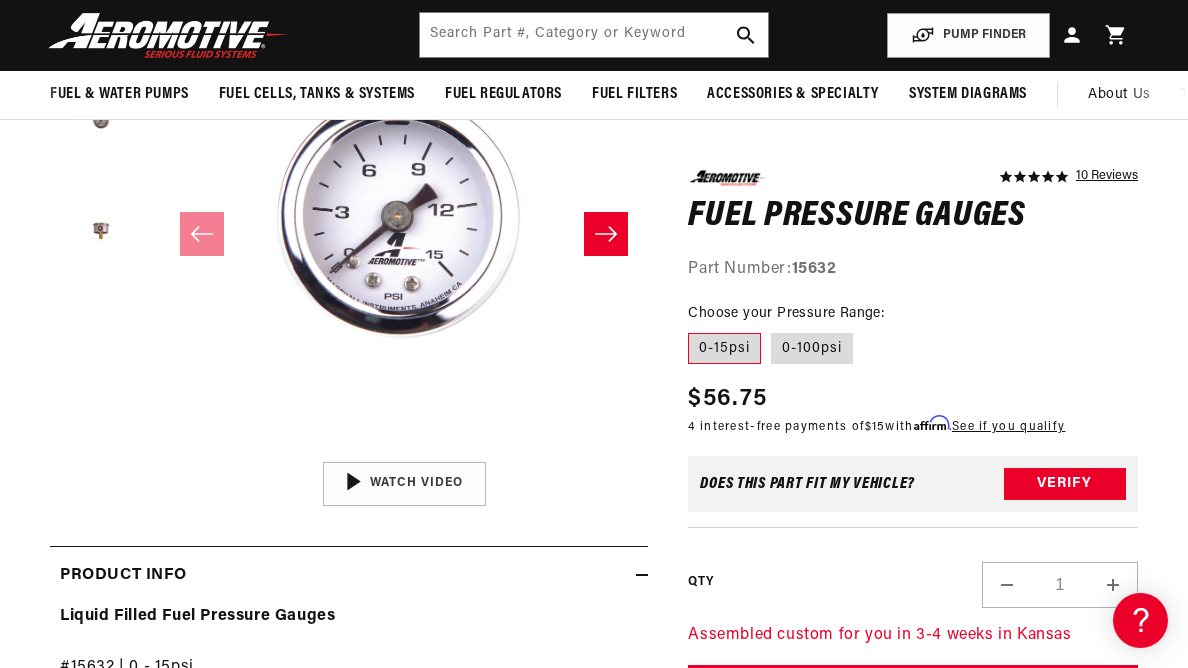 scroll, scrollTop: 432, scrollLeft: 0, axis: vertical 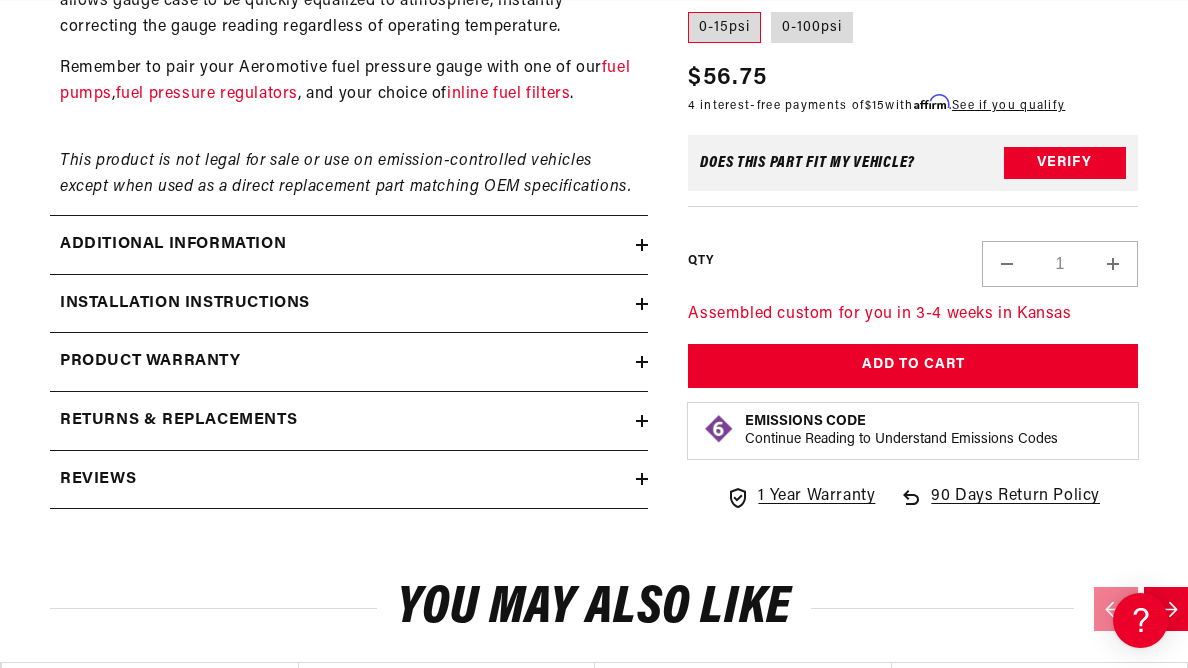 click 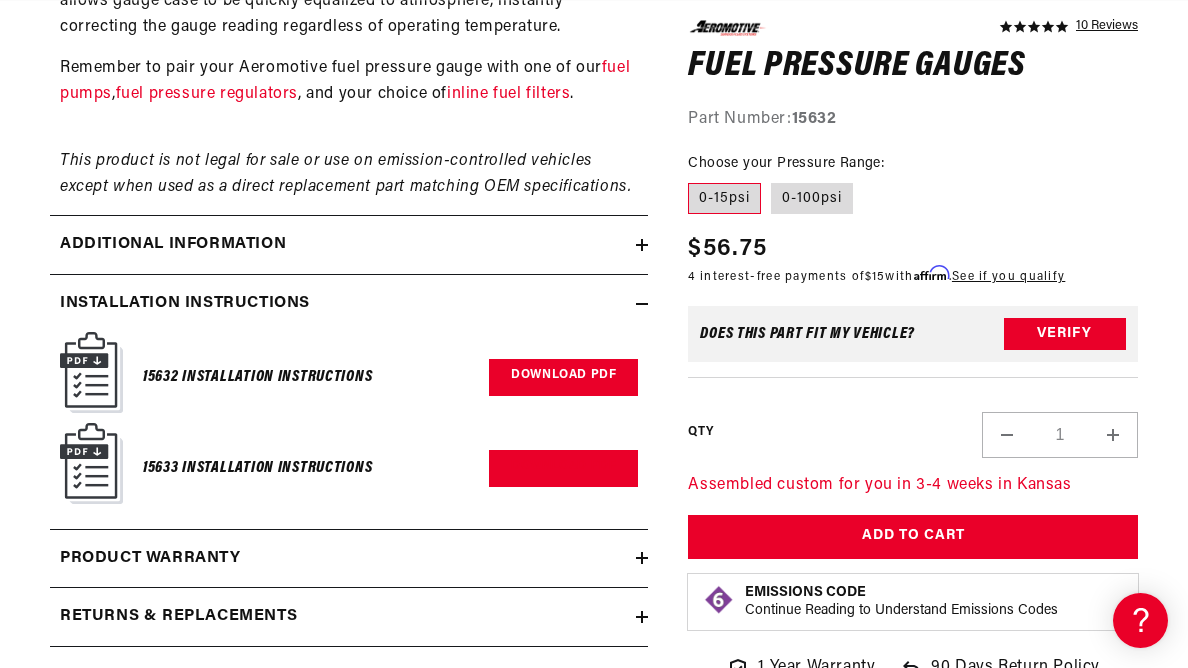 click on "Download PDF" at bounding box center (563, 377) 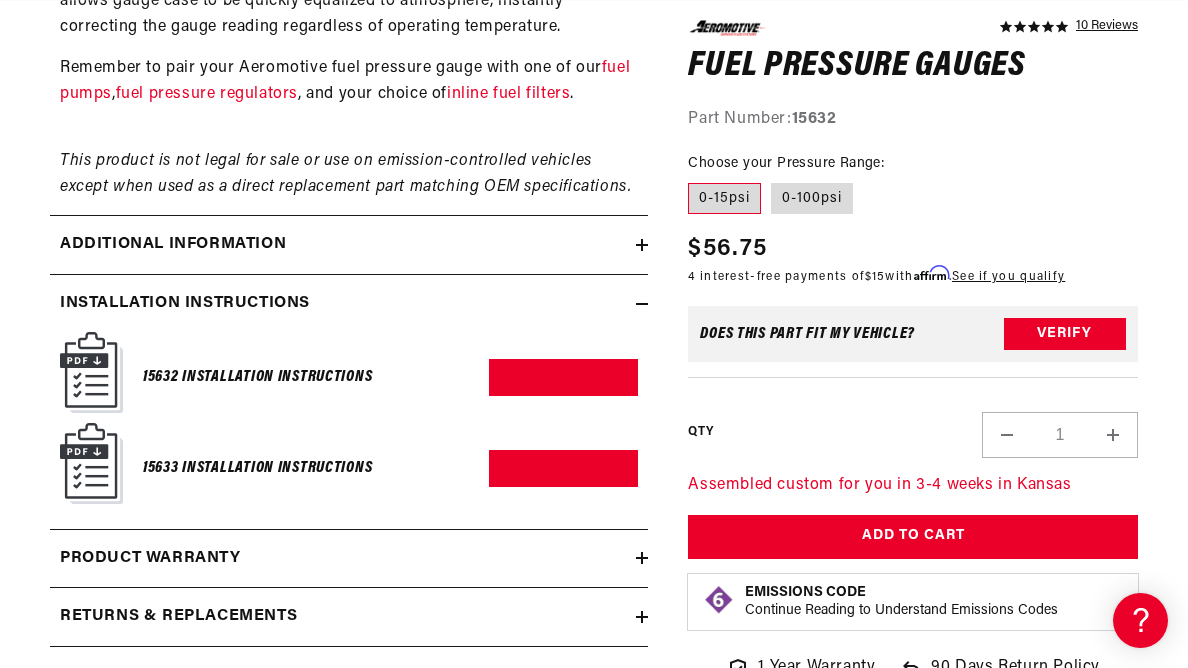 scroll, scrollTop: 0, scrollLeft: 0, axis: both 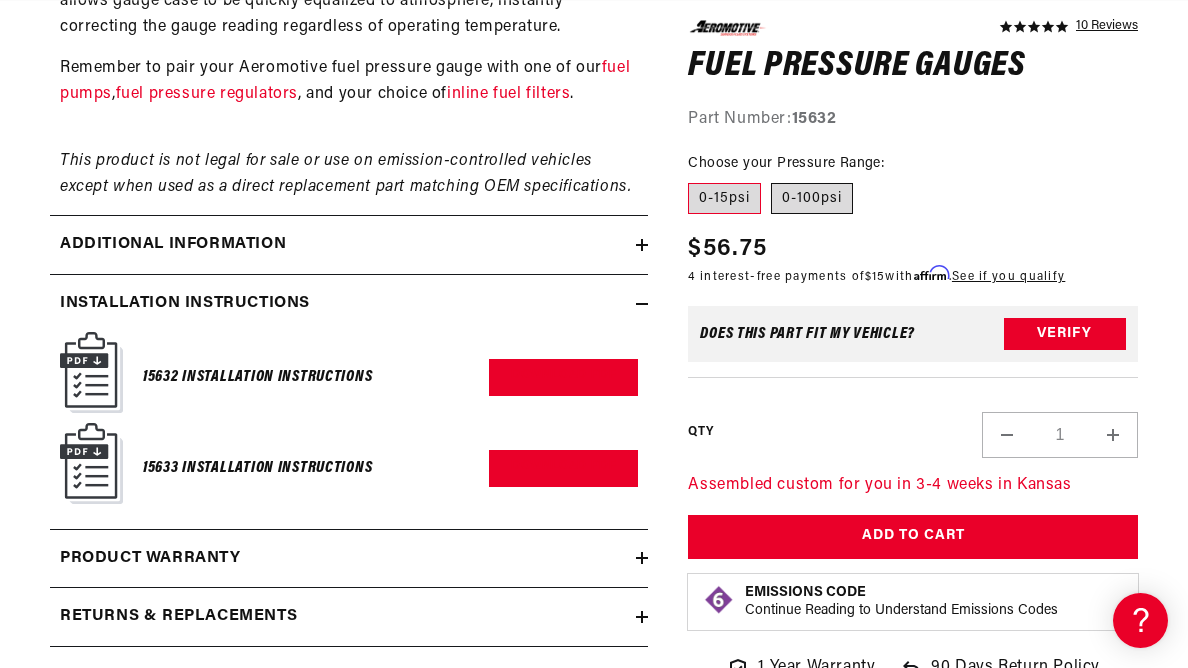 click on "0-100psi" at bounding box center (812, 198) 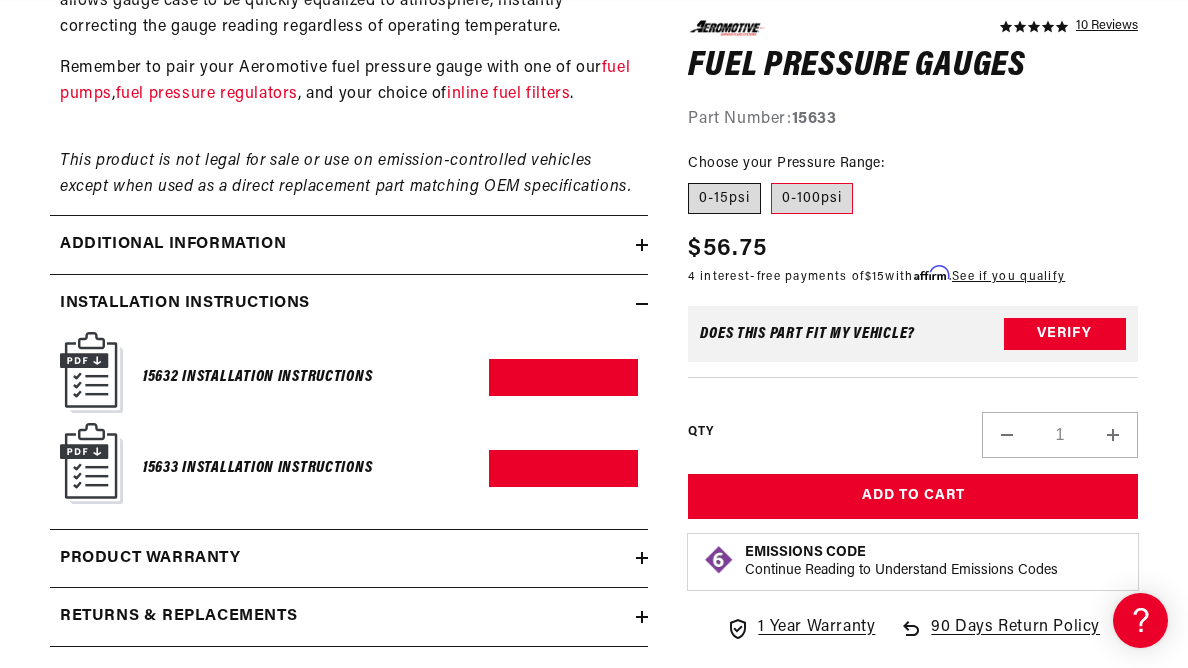 click on "0-15psi" at bounding box center (724, 198) 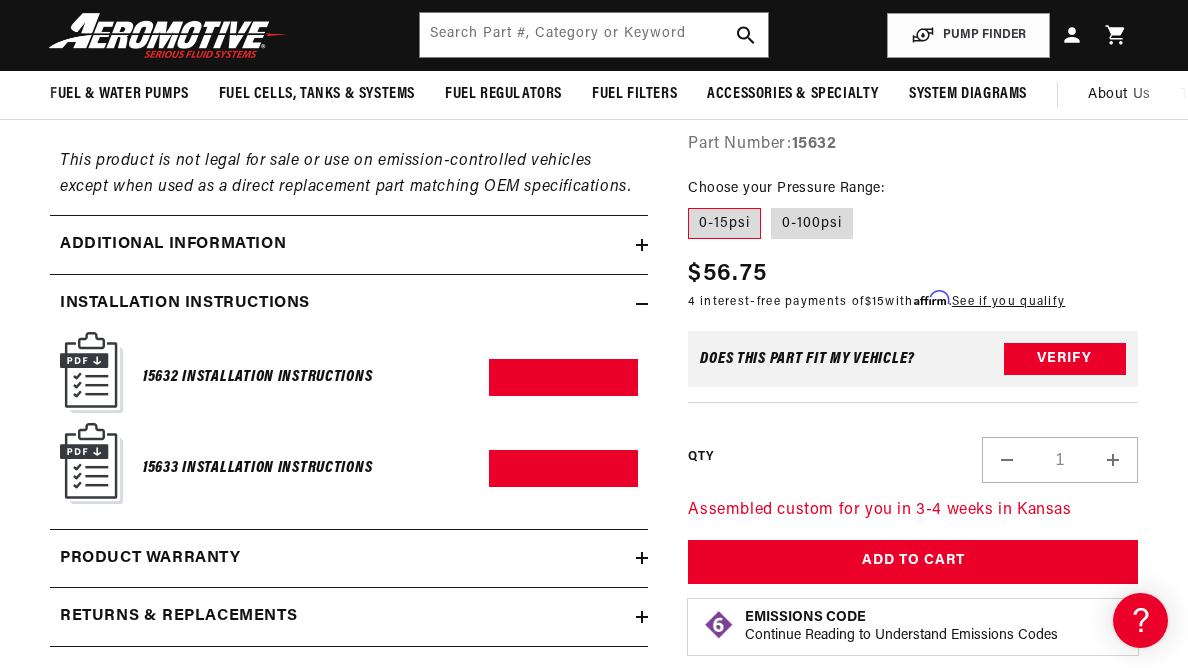 scroll, scrollTop: 1332, scrollLeft: 0, axis: vertical 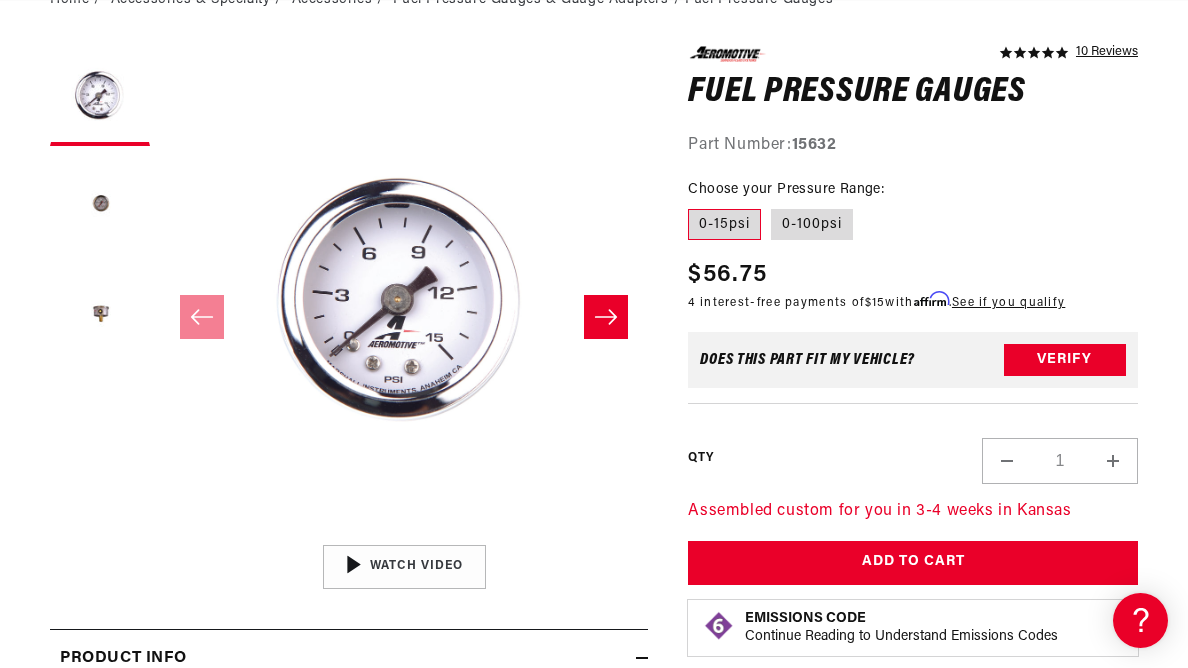 click 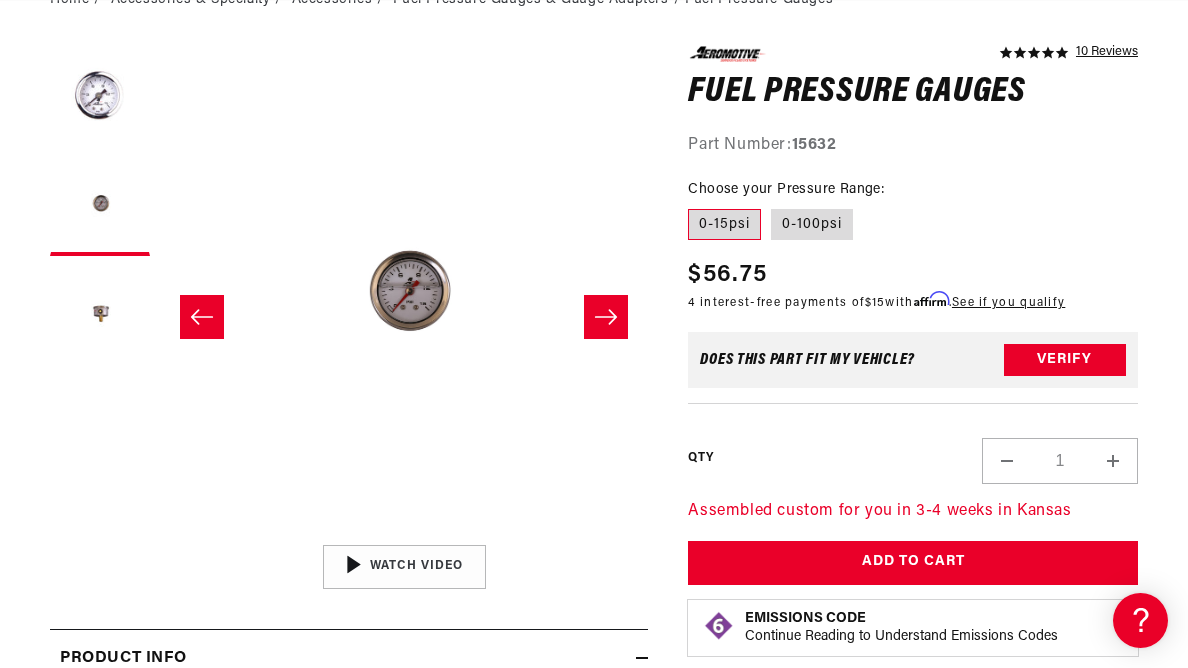 click 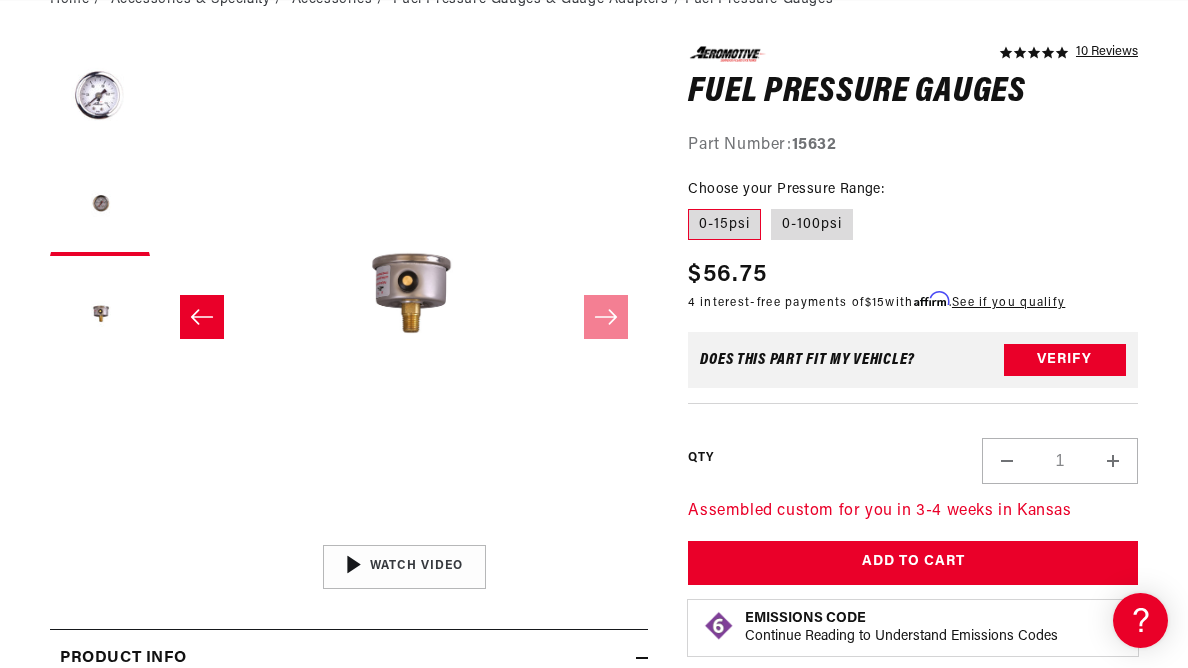 scroll, scrollTop: 1, scrollLeft: 977, axis: both 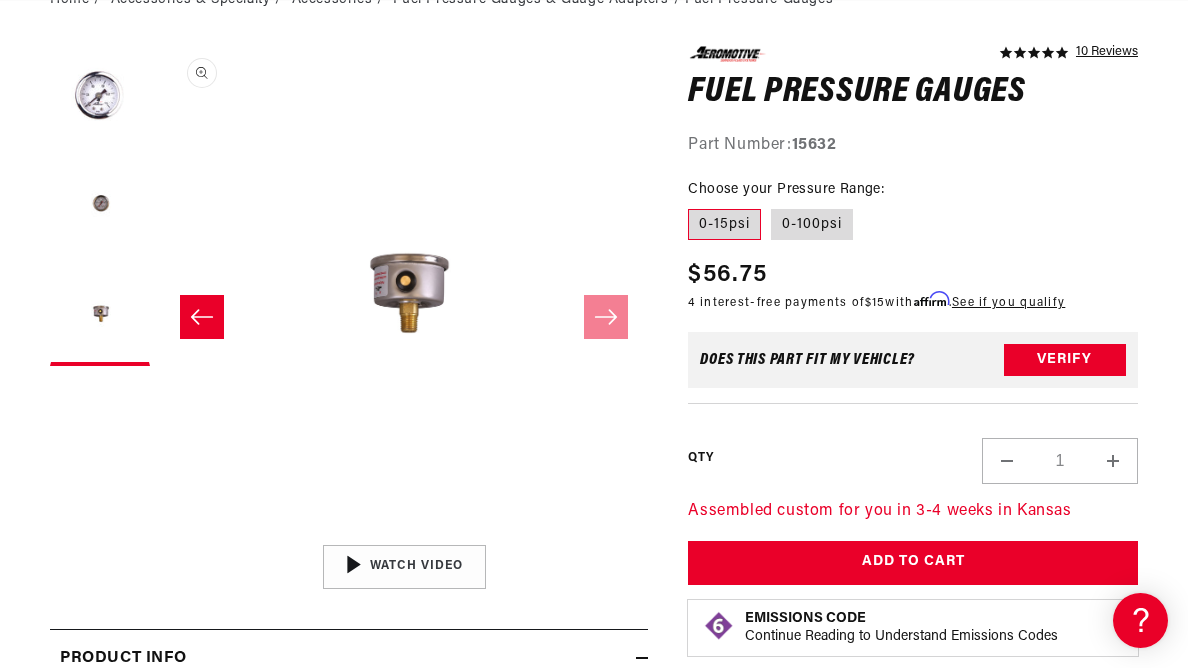 click on "Open media 3 in modal" at bounding box center [160, 534] 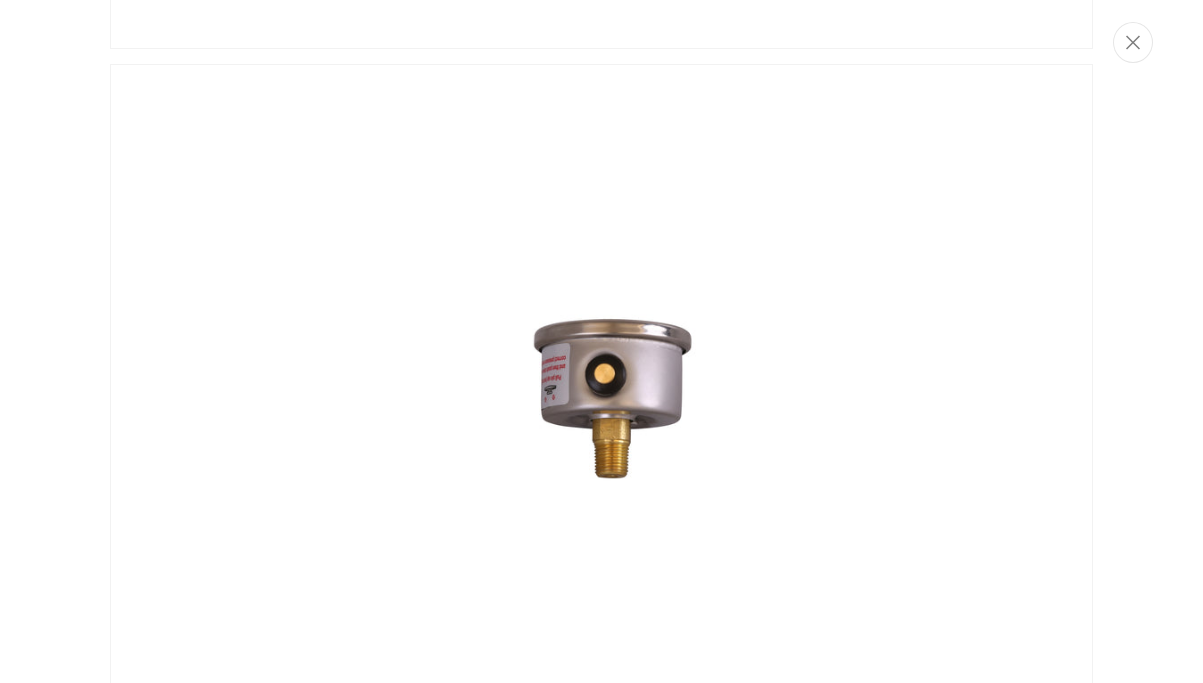 scroll, scrollTop: 1317, scrollLeft: 0, axis: vertical 